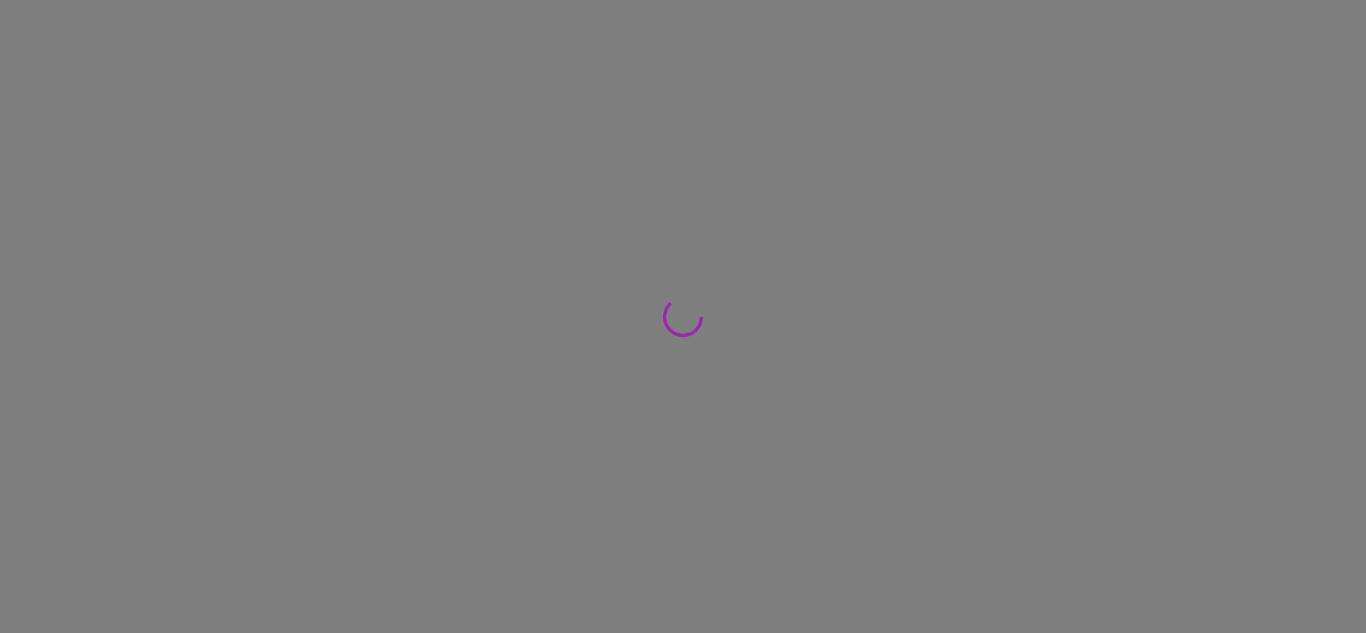 scroll, scrollTop: 0, scrollLeft: 0, axis: both 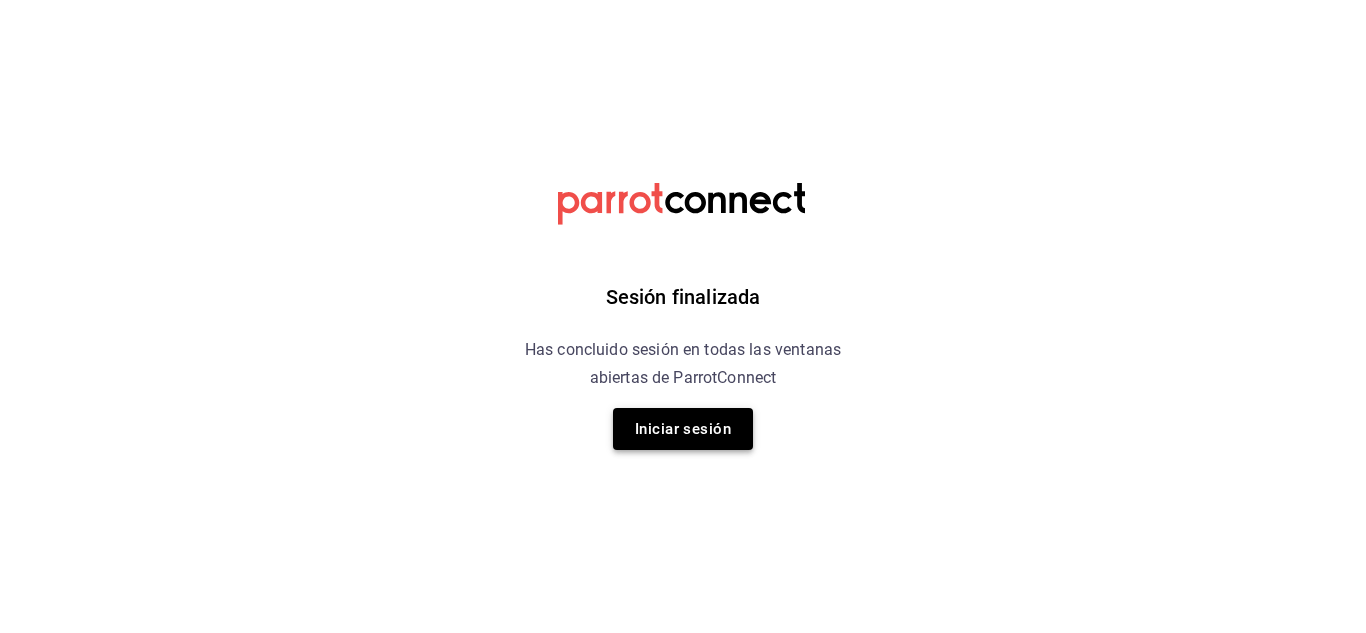 click on "Iniciar sesión" at bounding box center (683, 429) 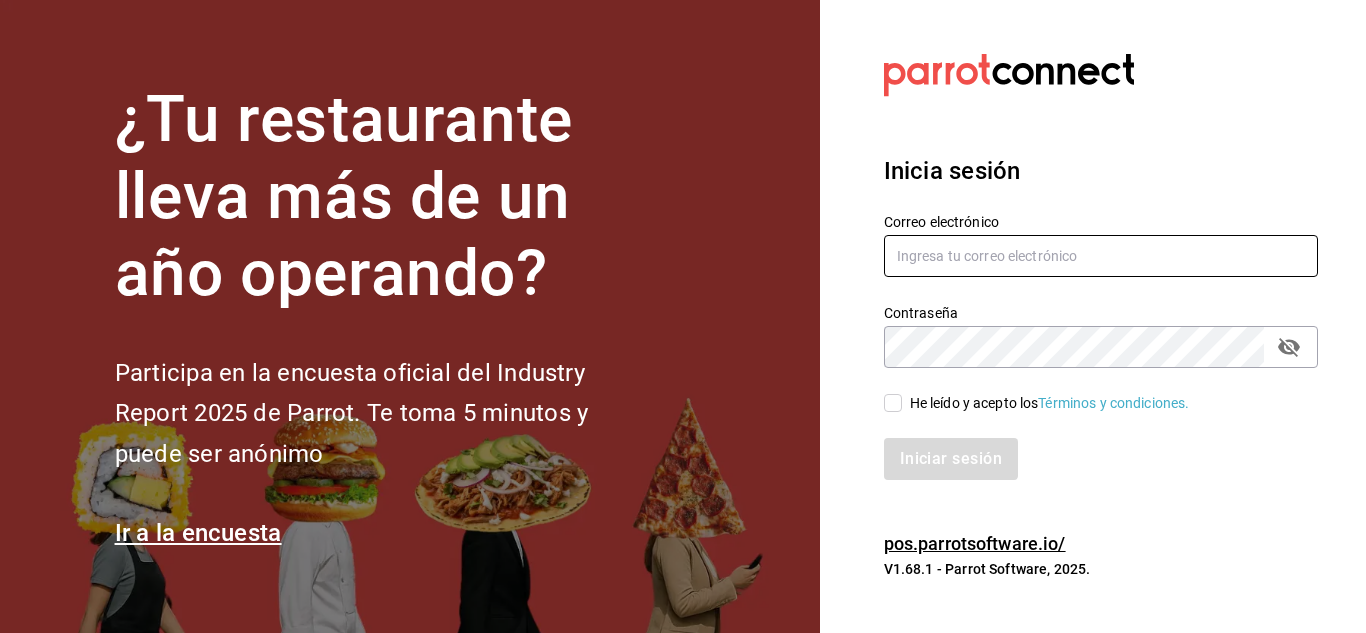 click at bounding box center [1101, 256] 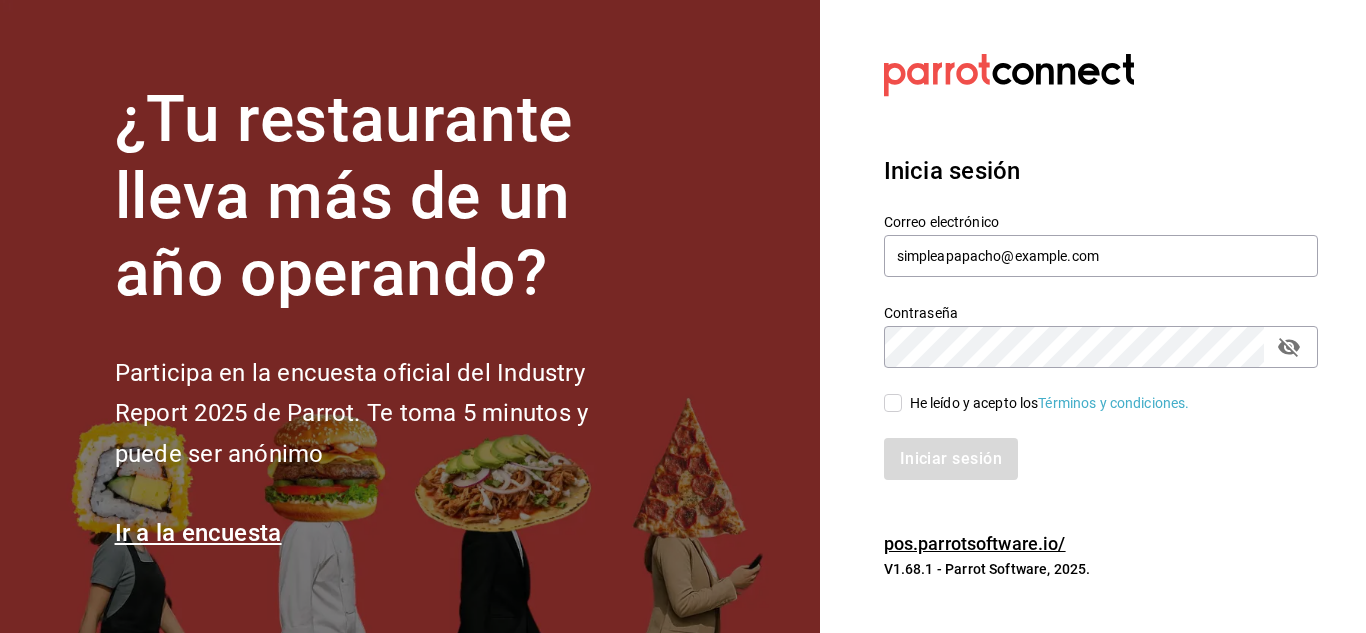click on "He leído y acepto los  Términos y condiciones." at bounding box center (893, 403) 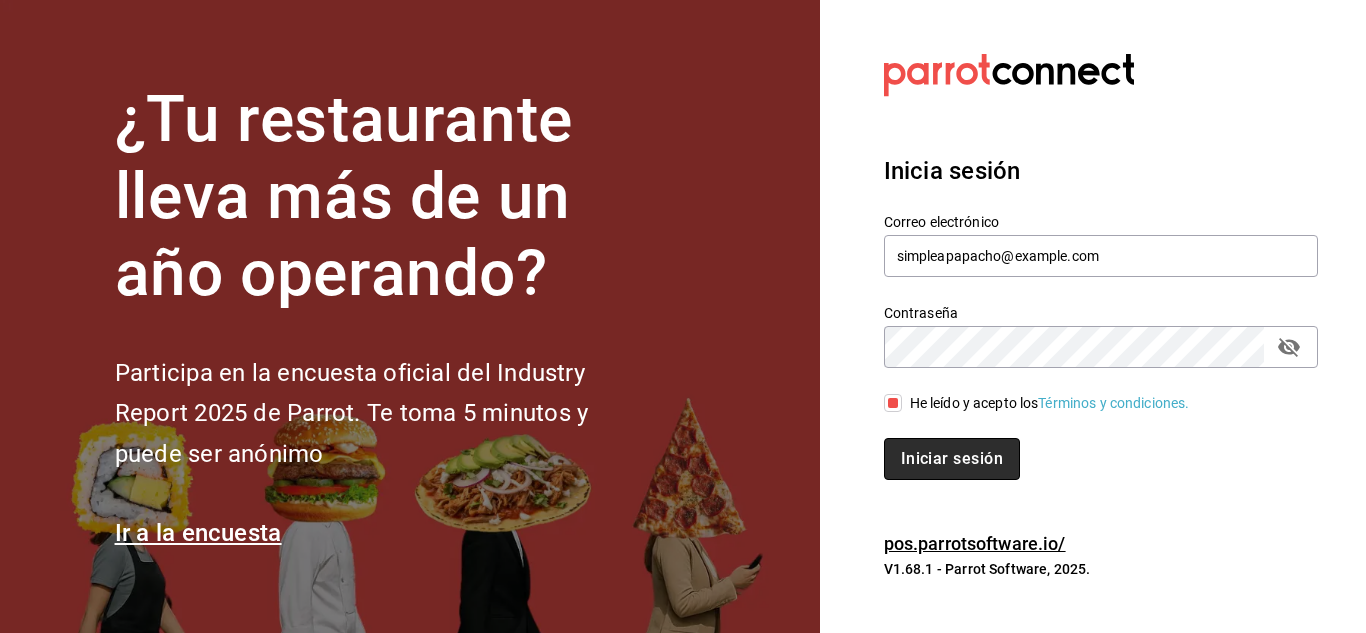 click on "Iniciar sesión" at bounding box center [952, 459] 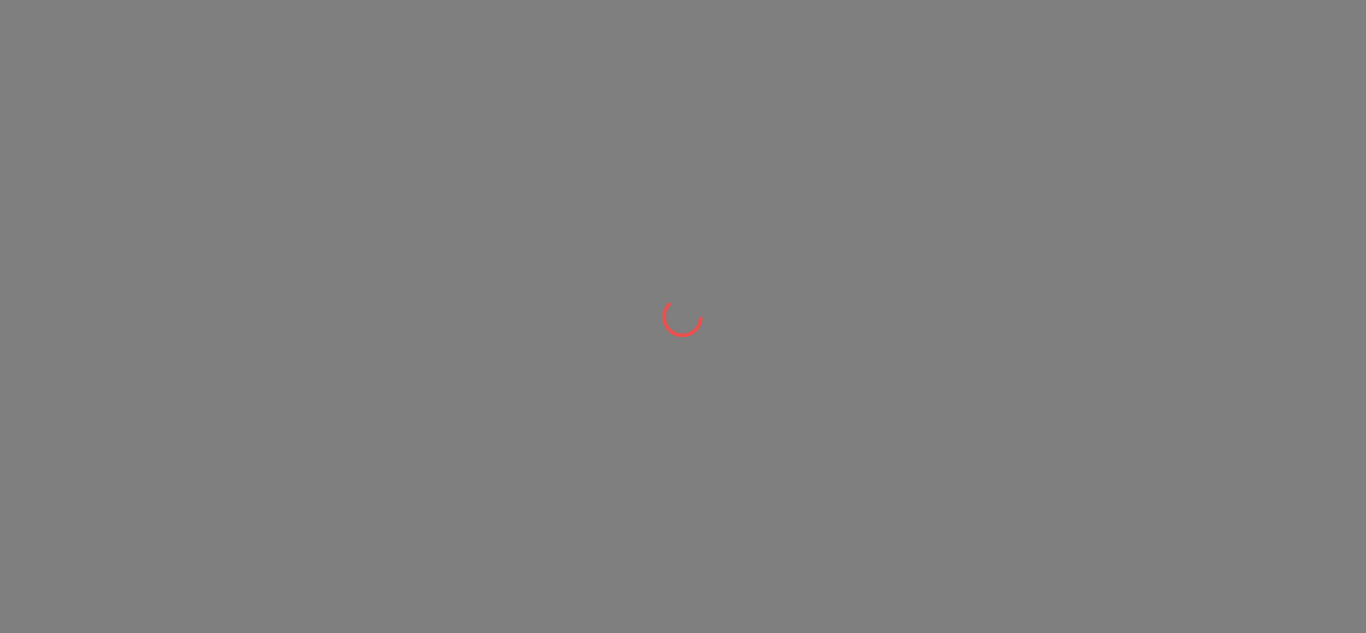 scroll, scrollTop: 0, scrollLeft: 0, axis: both 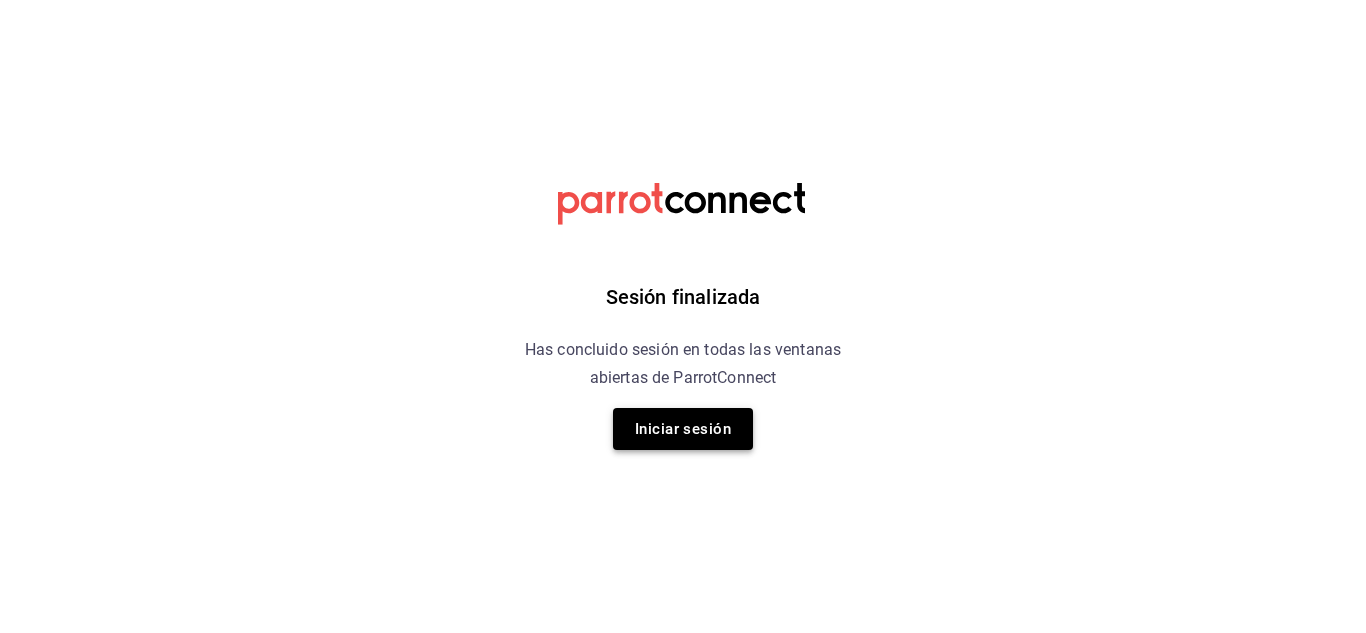 click on "Iniciar sesión" at bounding box center [683, 429] 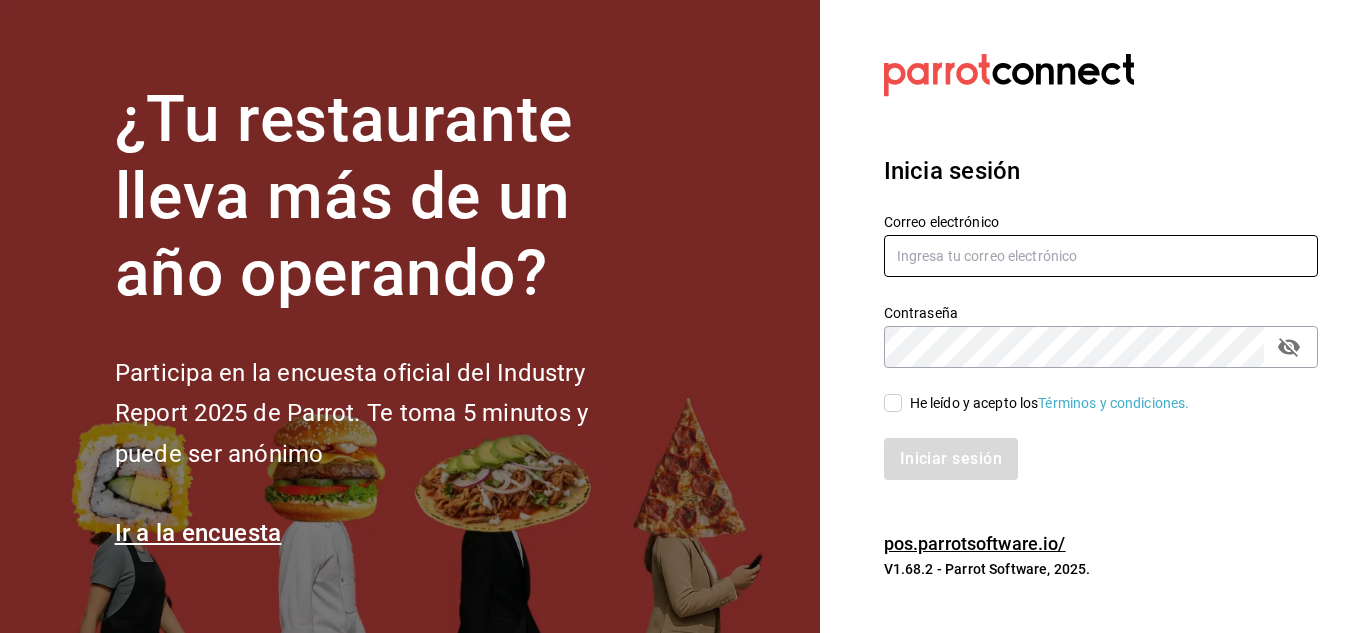 click at bounding box center (1101, 256) 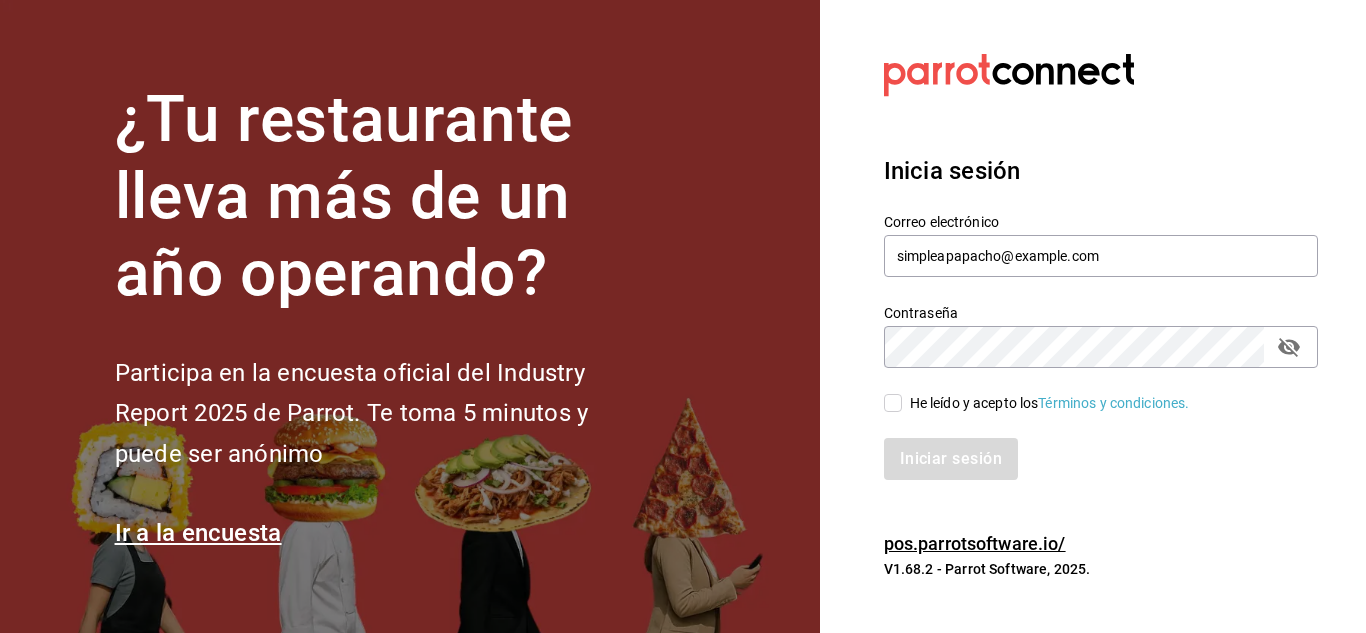 click on "He leído y acepto los  Términos y condiciones." at bounding box center (893, 403) 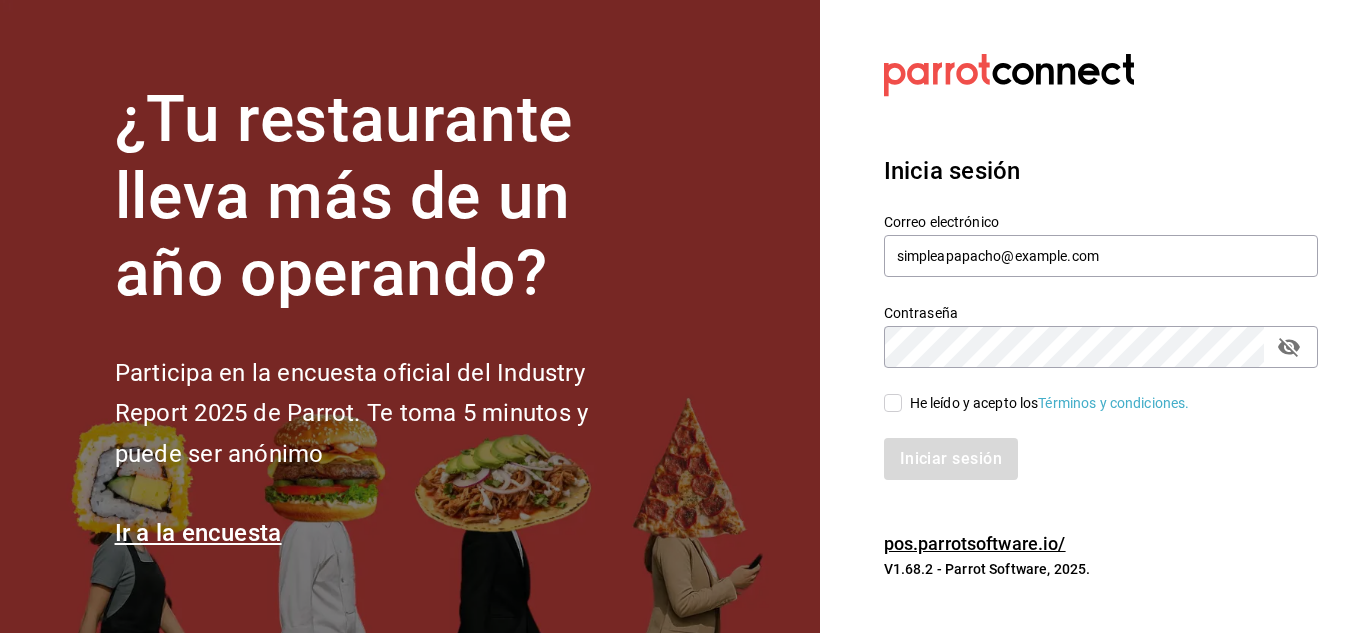 checkbox on "true" 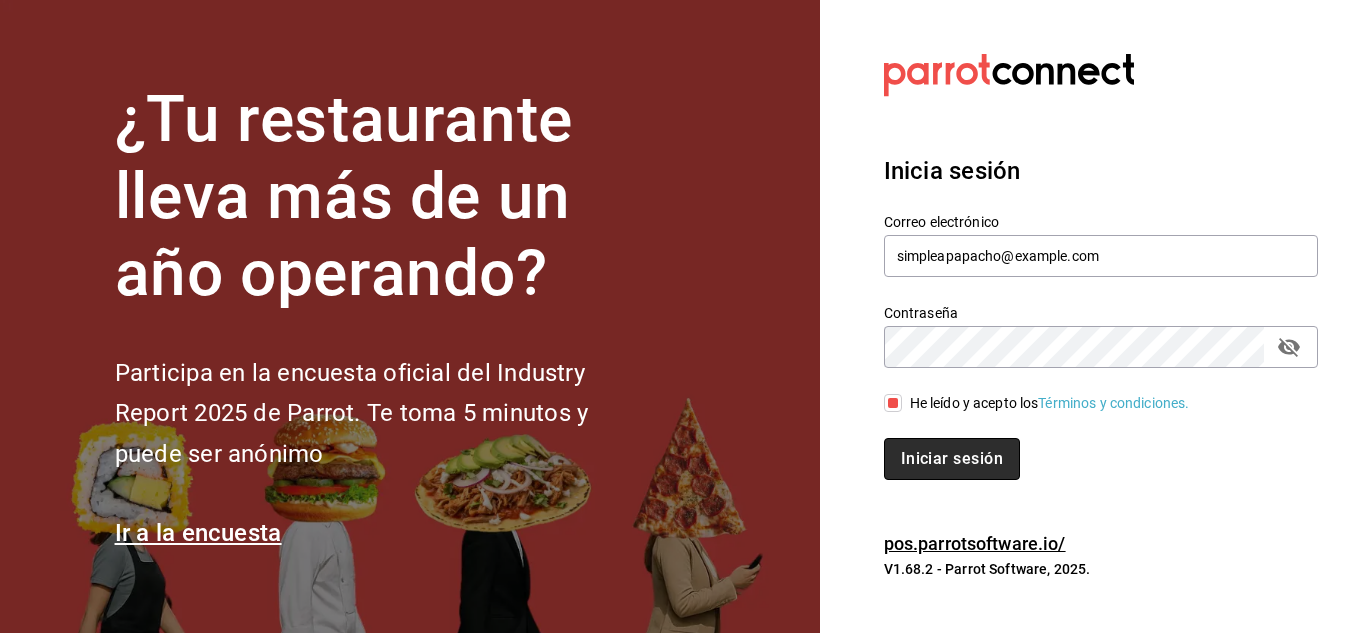 click on "Iniciar sesión" at bounding box center [952, 459] 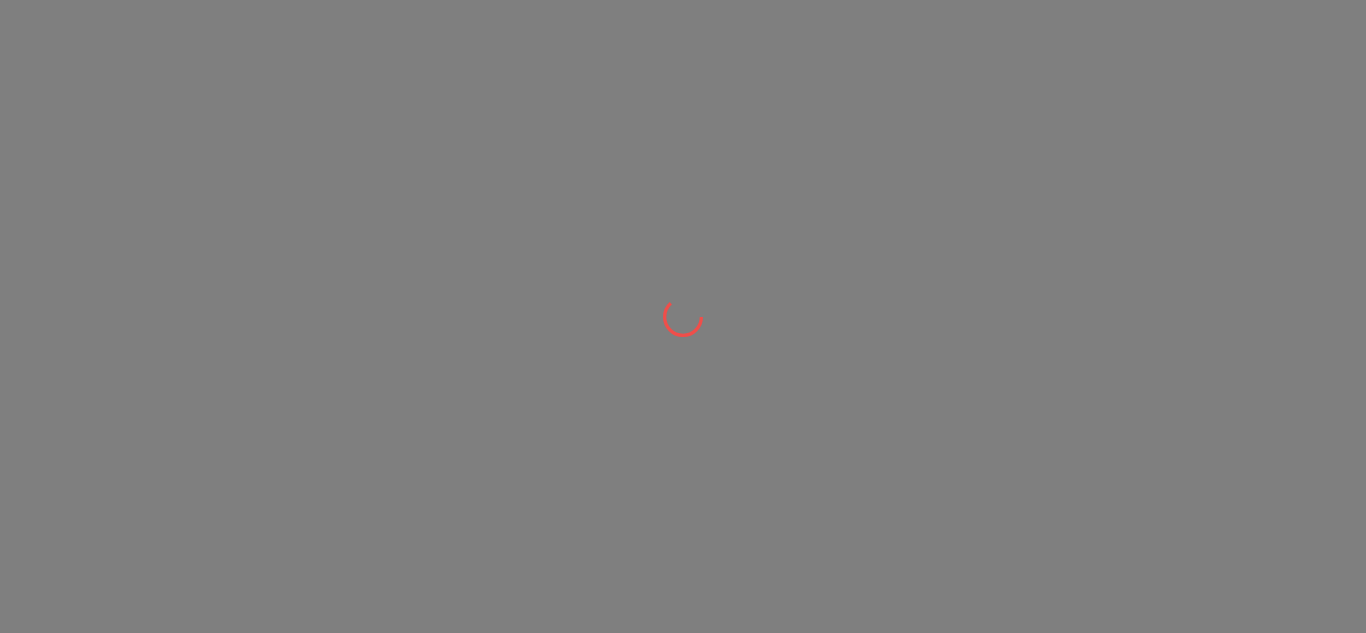 scroll, scrollTop: 0, scrollLeft: 0, axis: both 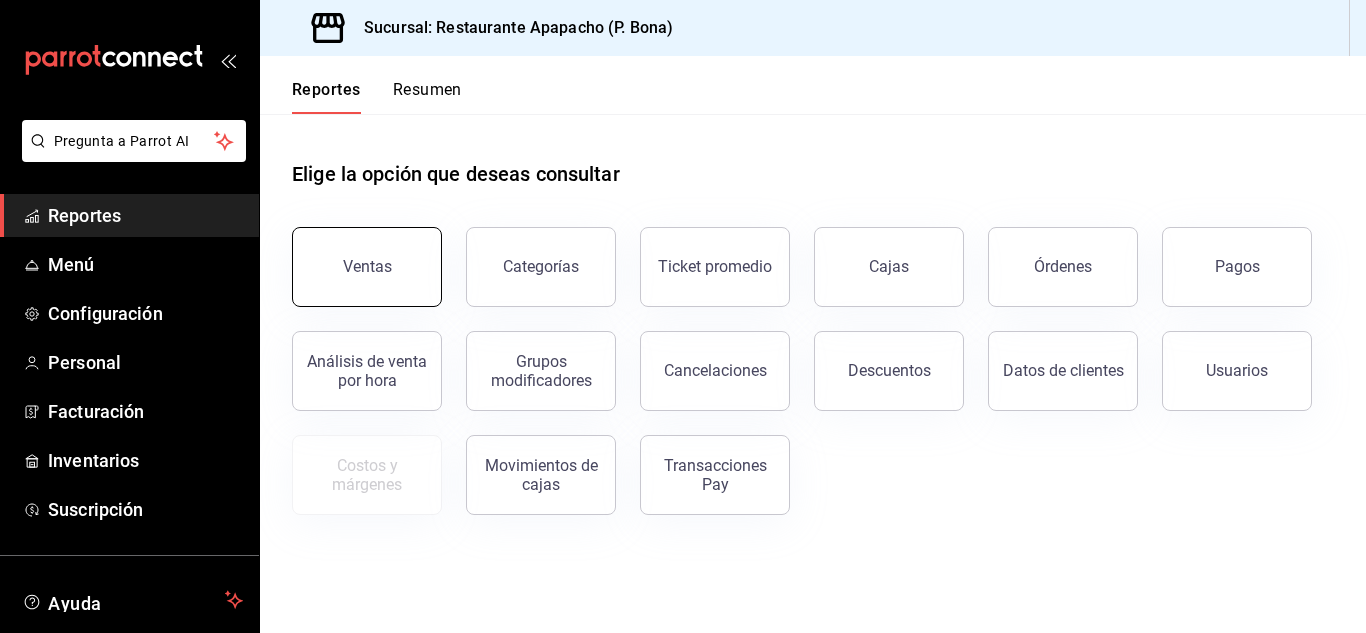 click on "Ventas" at bounding box center [367, 267] 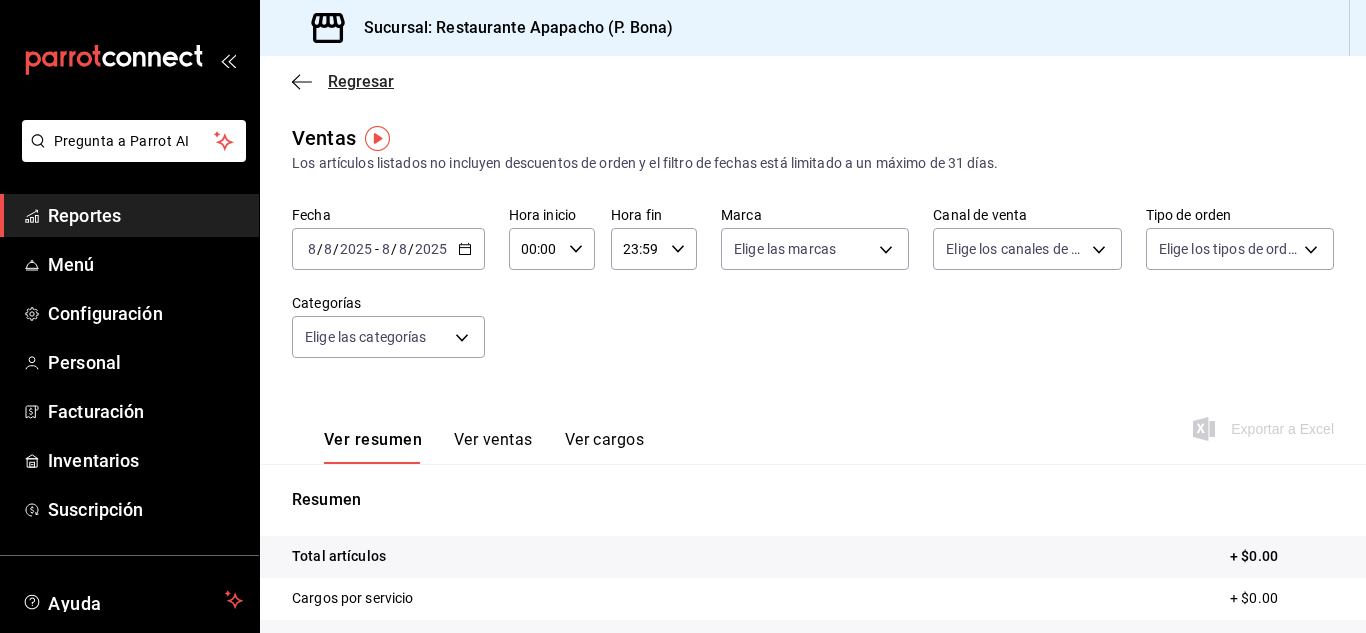 click 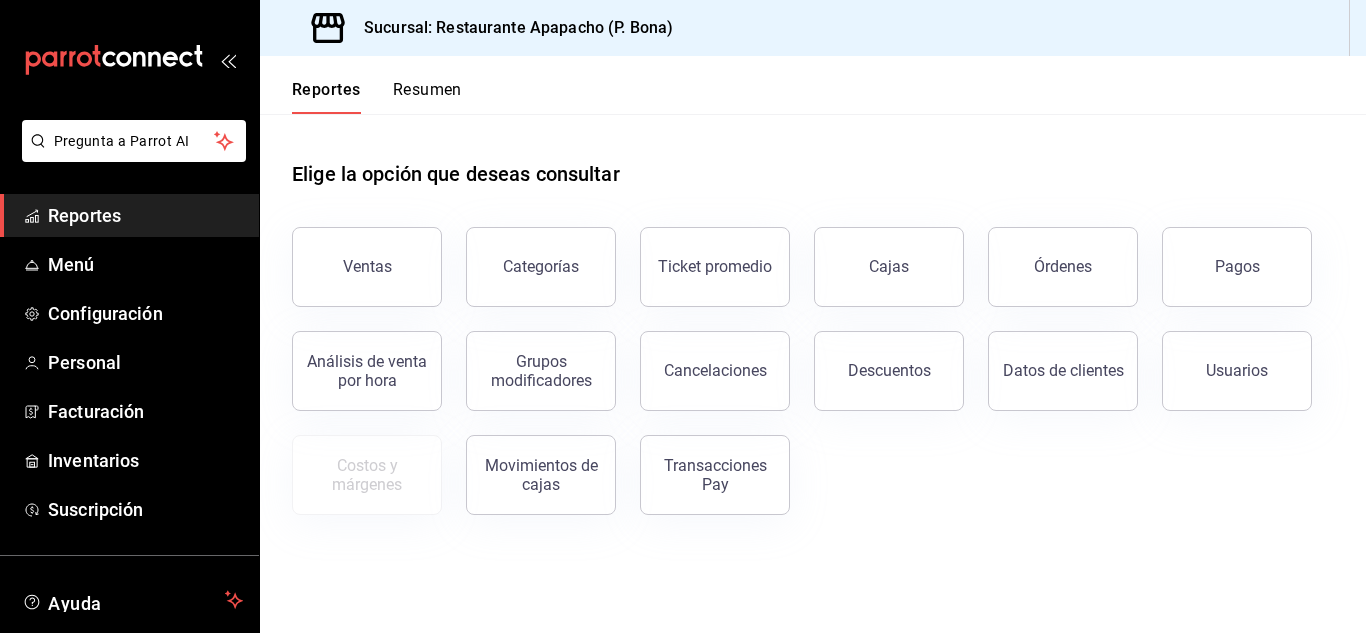 click on "Ventas Categorías Ticket promedio Cajas Órdenes Pagos Análisis de venta por hora Grupos modificadores Cancelaciones Descuentos Datos de clientes Usuarios Costos y márgenes Movimientos de cajas Transacciones Pay" at bounding box center [801, 359] 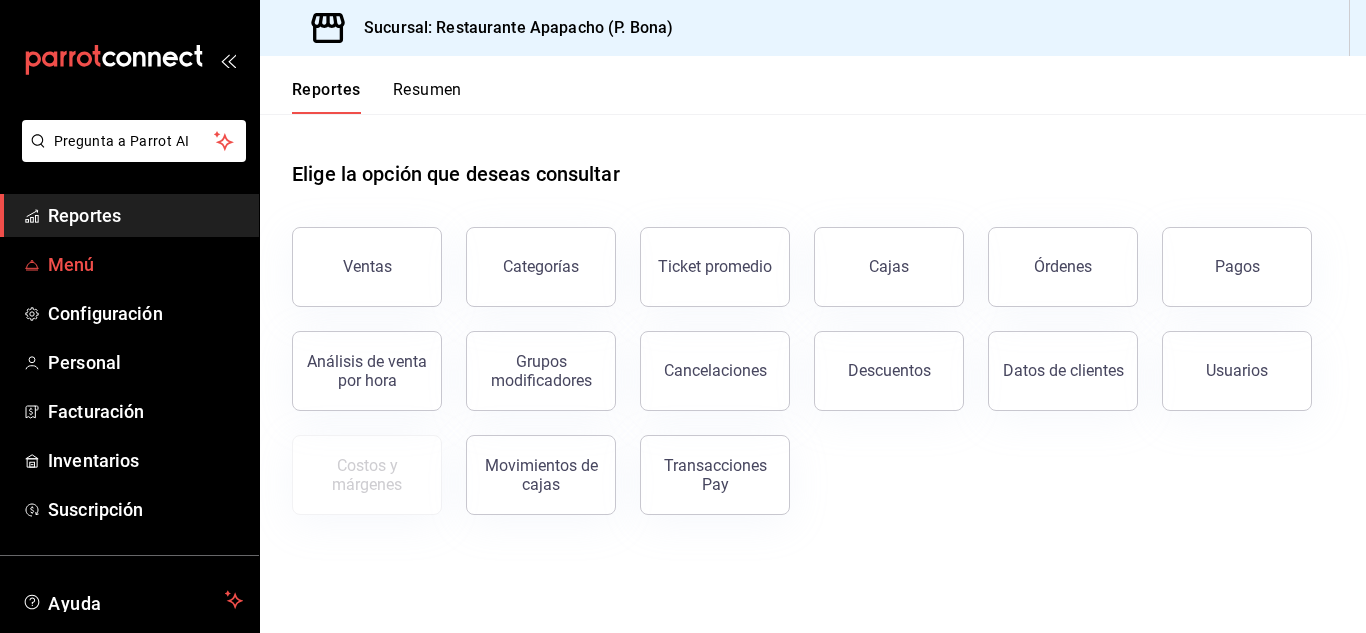 click on "Menú" at bounding box center (145, 264) 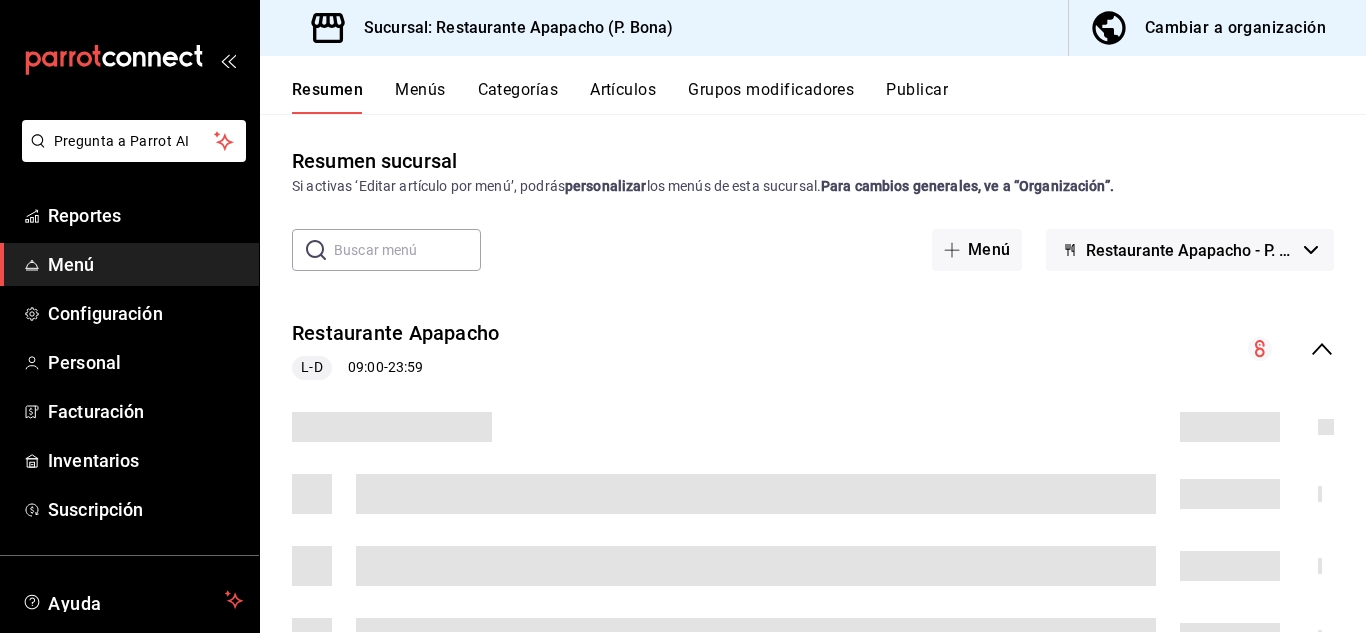 click on "Artículos" at bounding box center [623, 97] 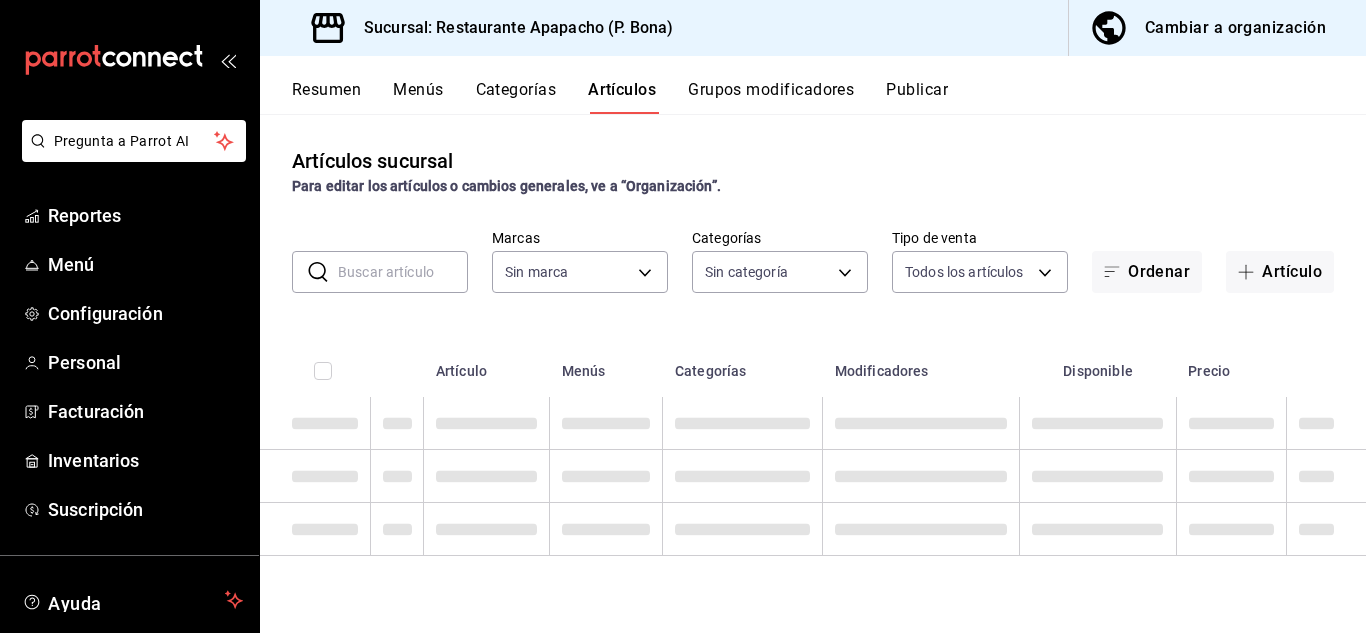 type on "17ef9b2f-93a0-4517-9203-4f940e40e8eb" 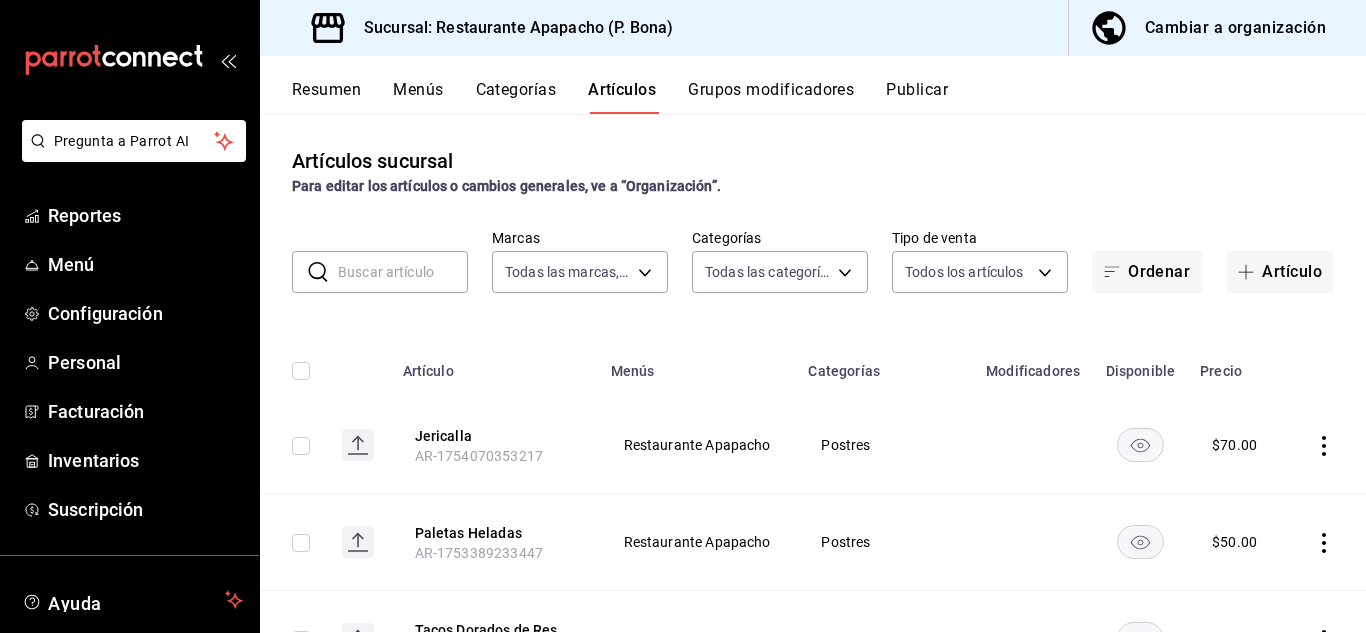type on "5d720cb7-0a05-4963-9aea-63cfd9829d86,bac7ea99-5405-41b5-9f18-3f0f9af16b27,9432eb6c-9c3e-4370-bb6e-e2dc96f54602,e2d3ecea-3957-43a2-834f-732eecbf203c,342502c9-a23f-4e49-88c1-2ec3c3e8bea7,fb0be4e7-4102-4de7-91d8-bc66af7c9313" 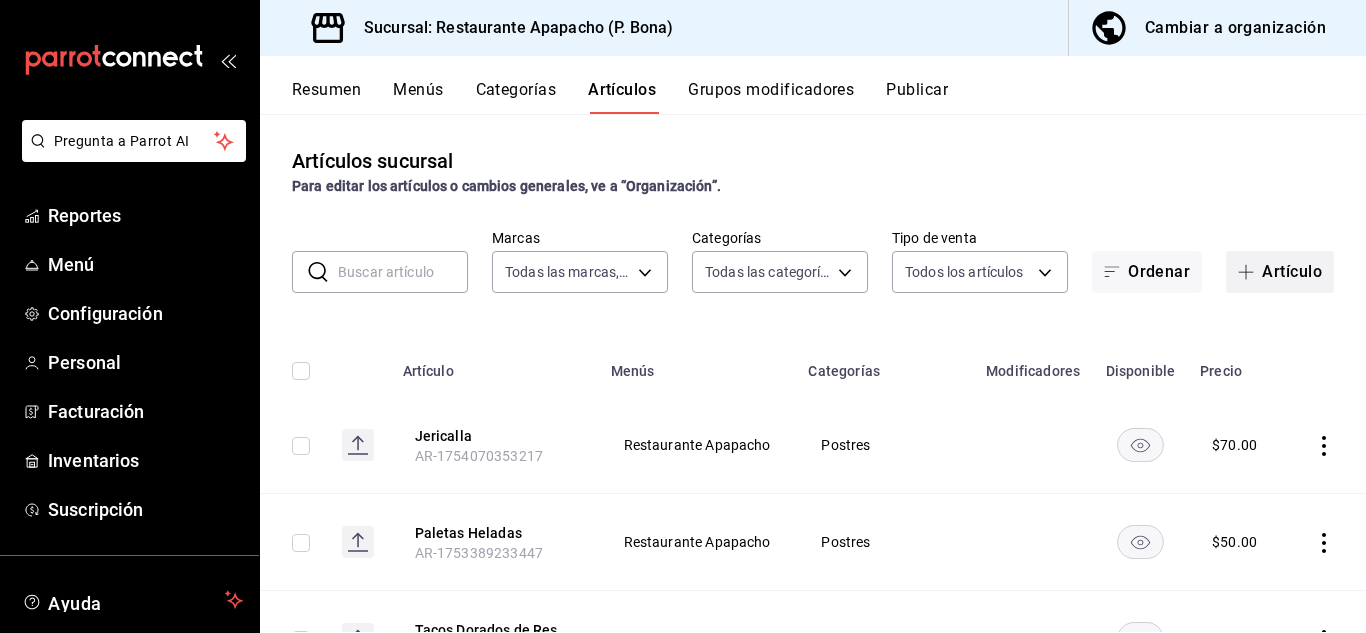 click at bounding box center [1250, 272] 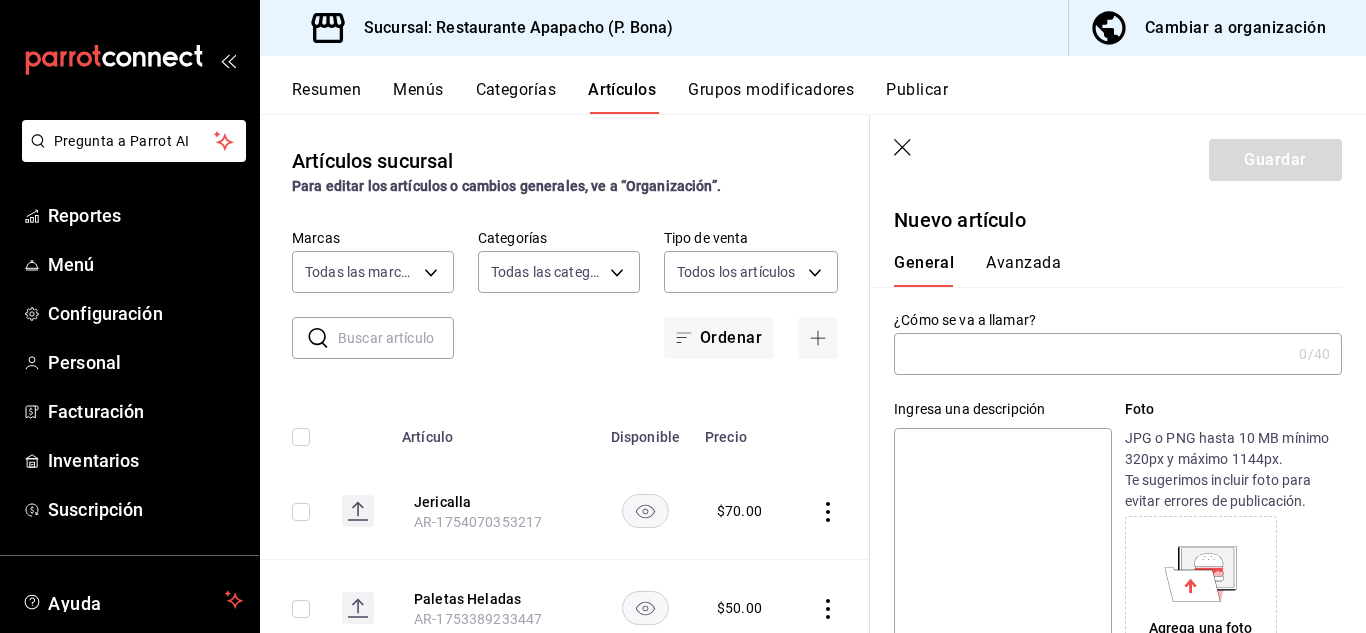 click at bounding box center [1092, 354] 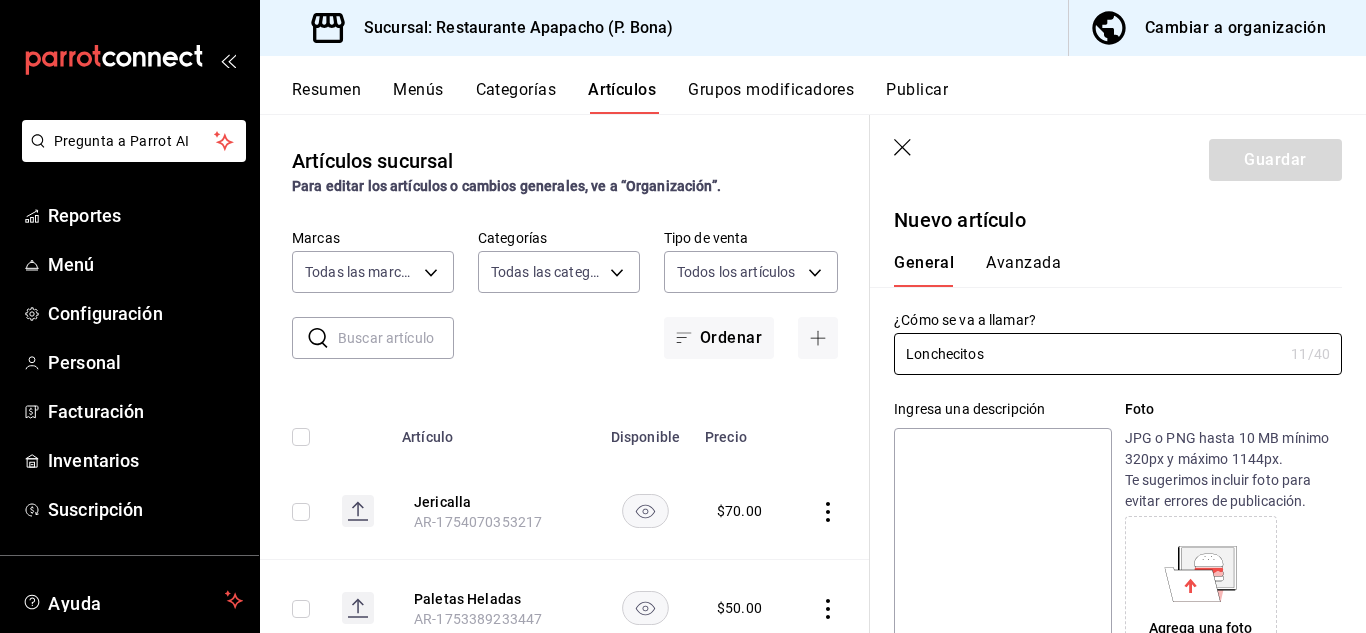 type on "Lonchecitos" 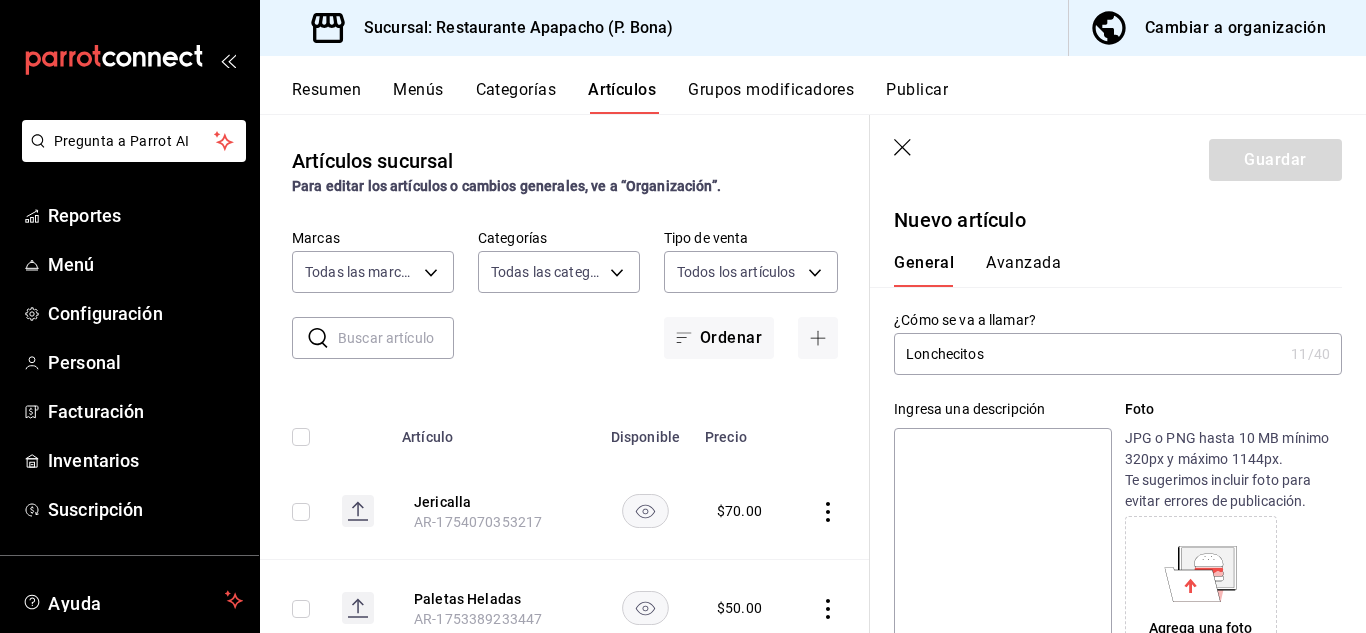 type on "2" 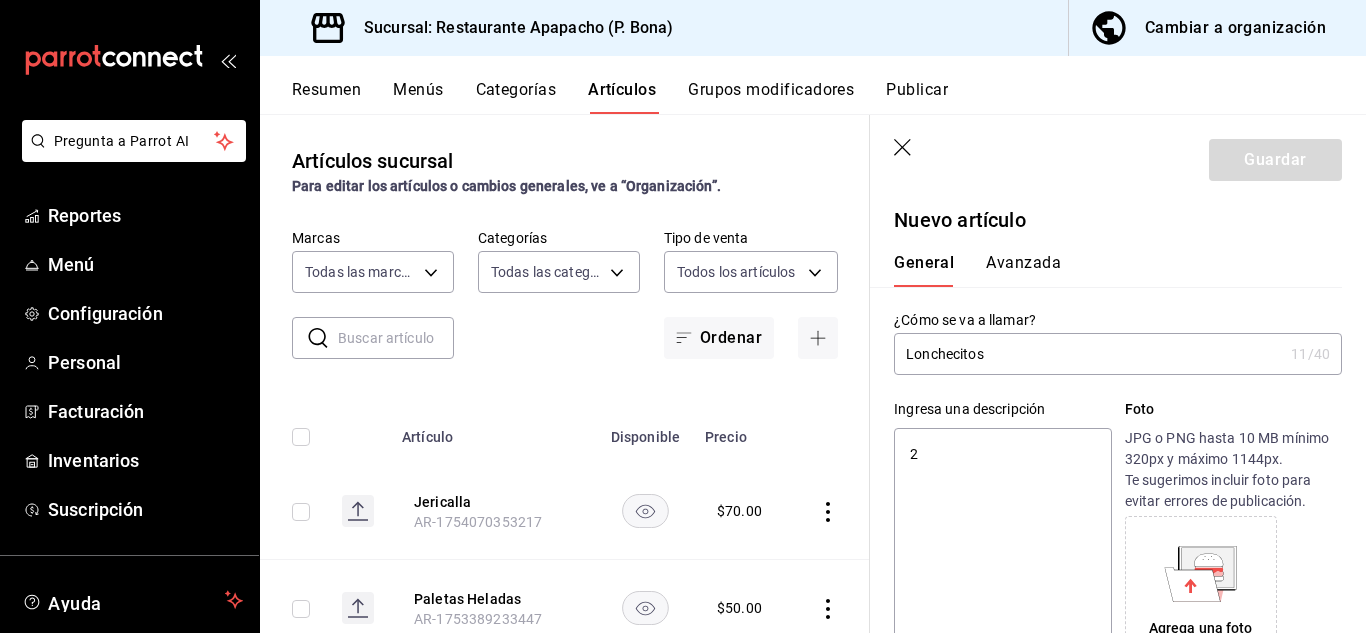 type on "x" 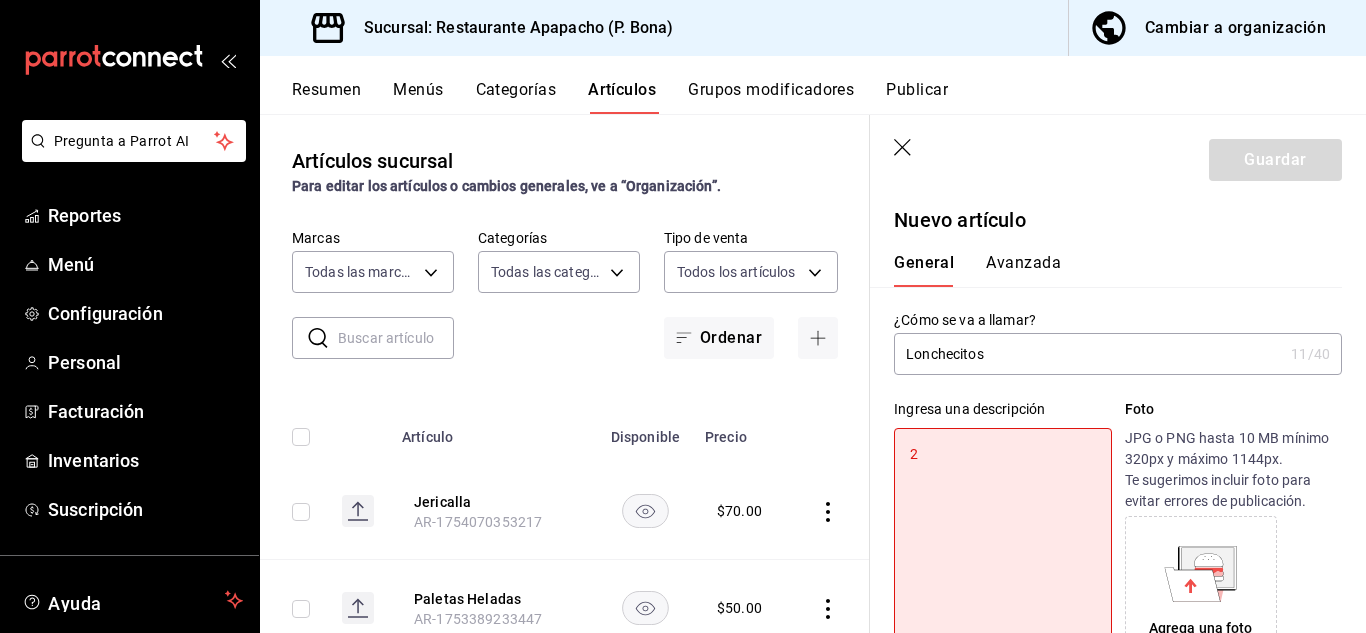 type on "2" 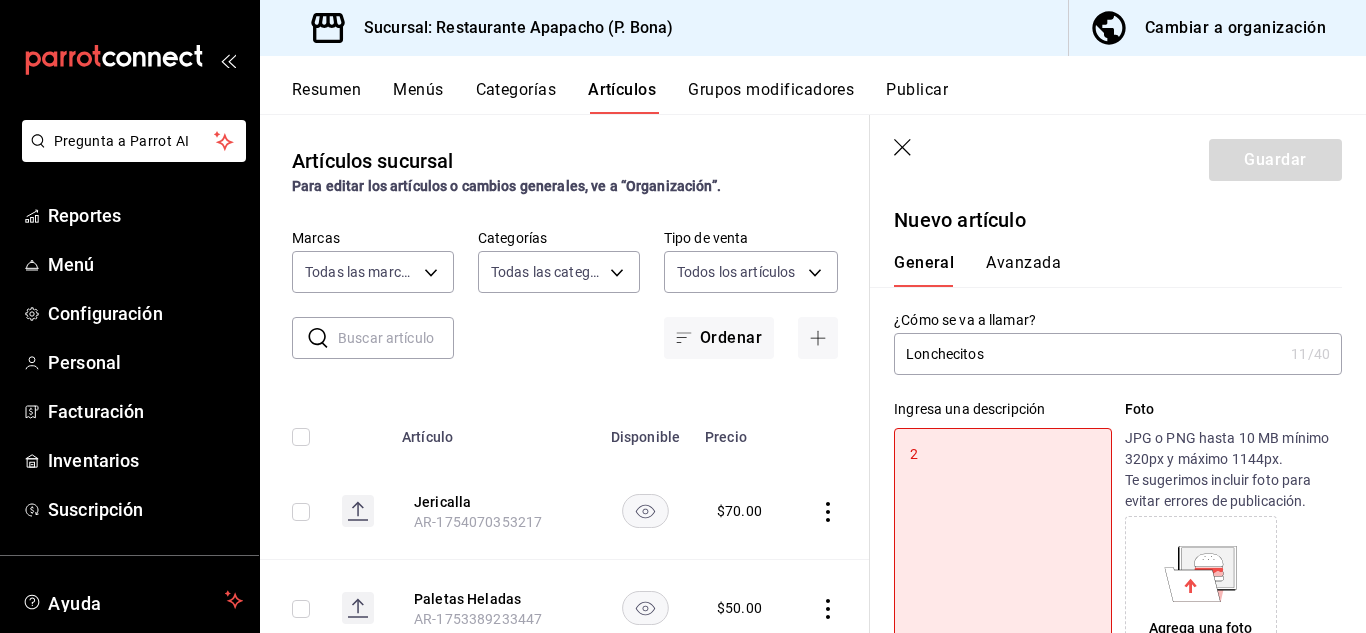 type on "2" 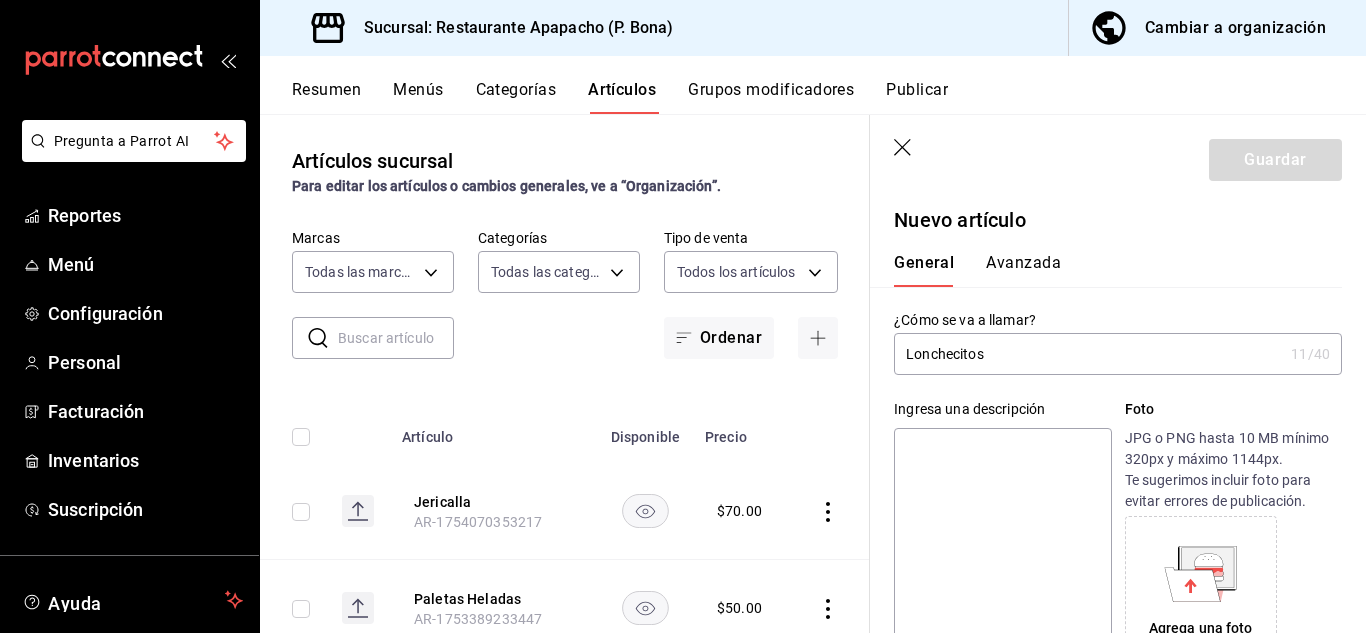 type on "d" 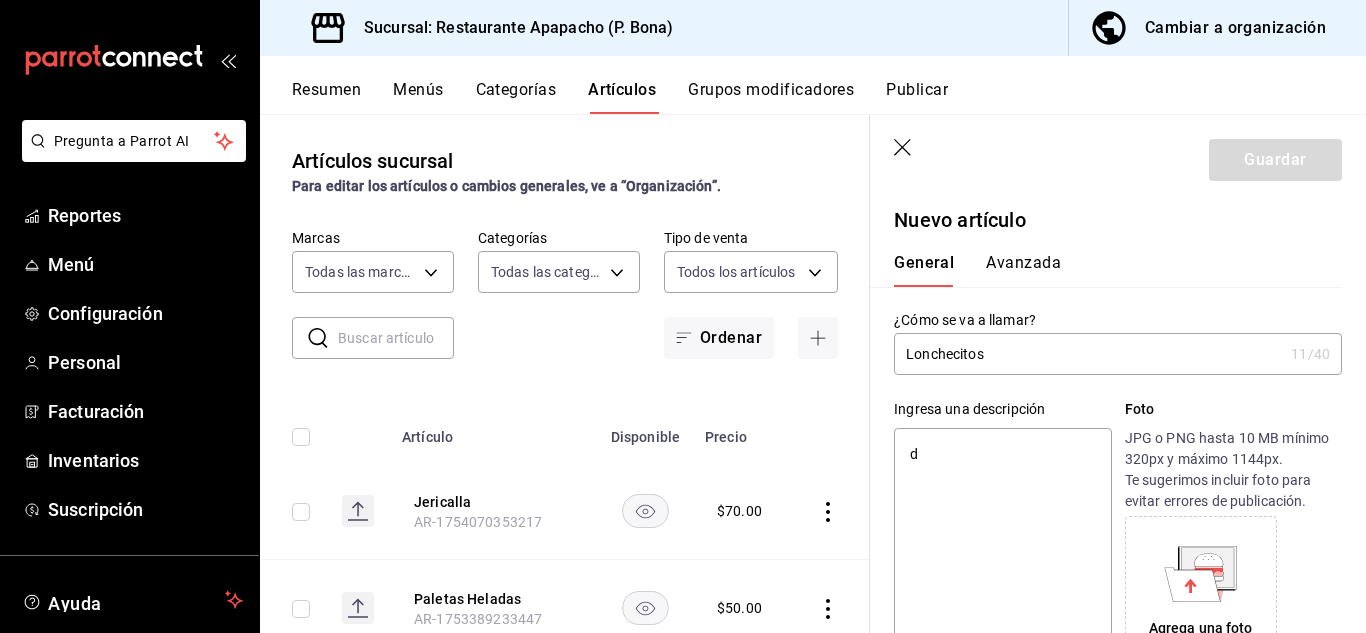 type on "x" 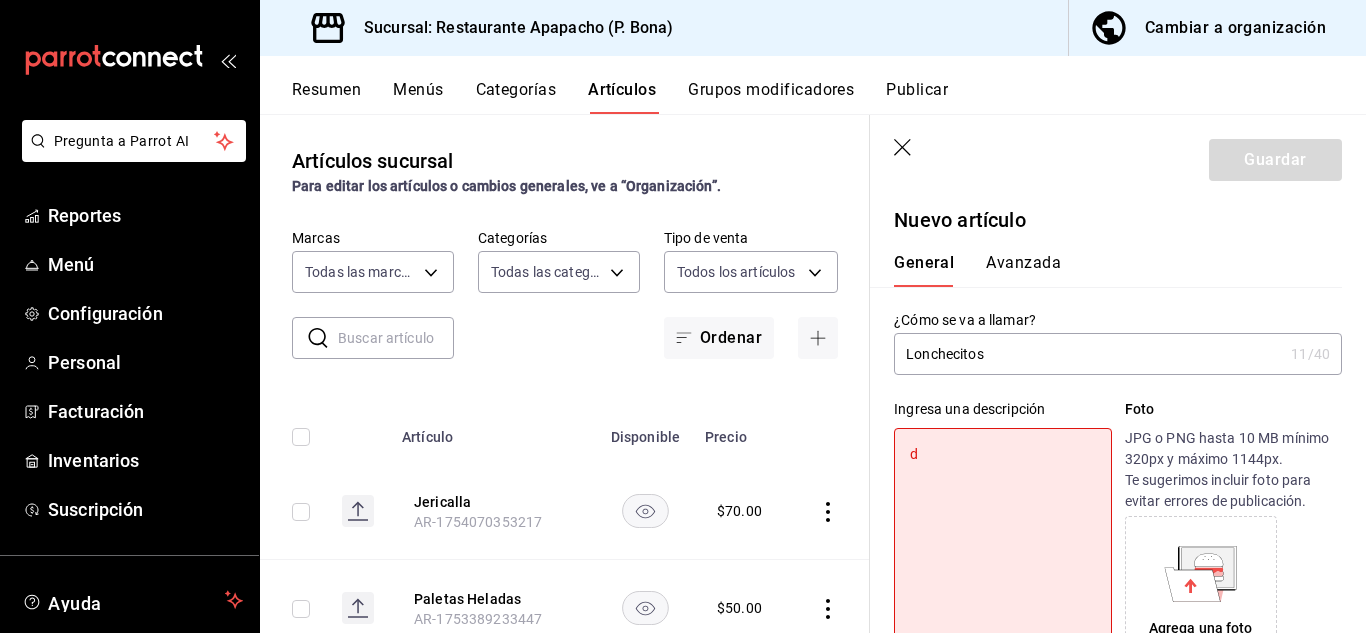 type on "do" 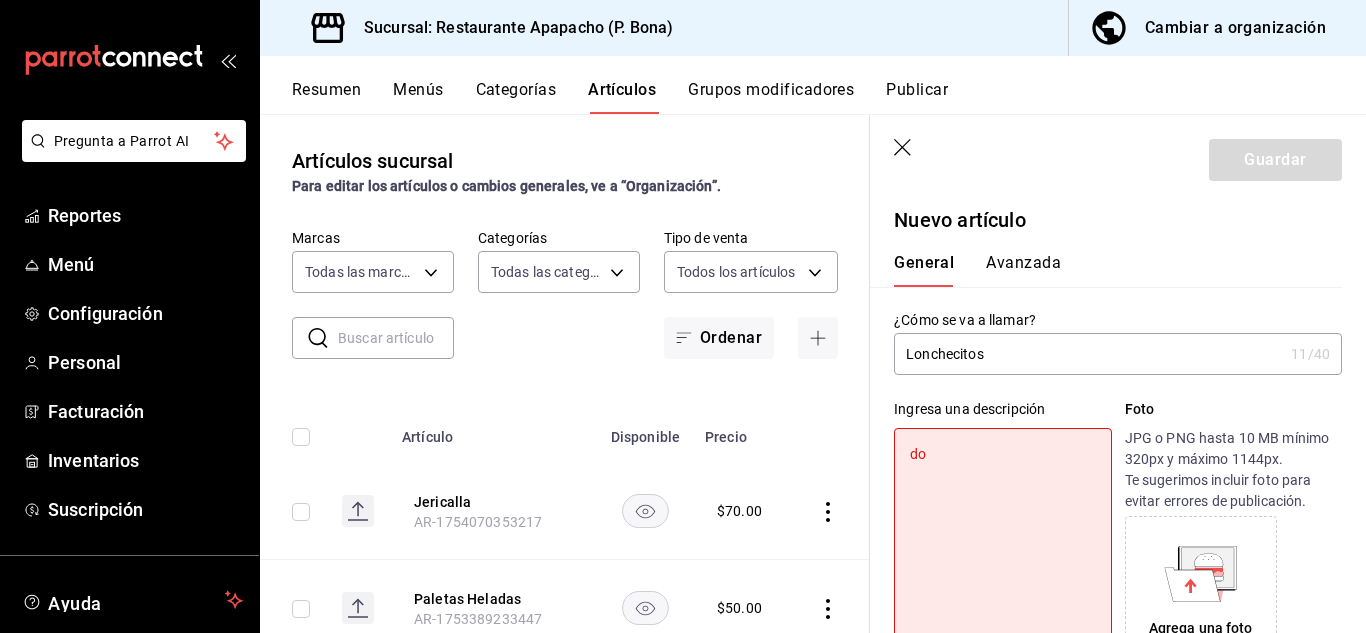 type on "x" 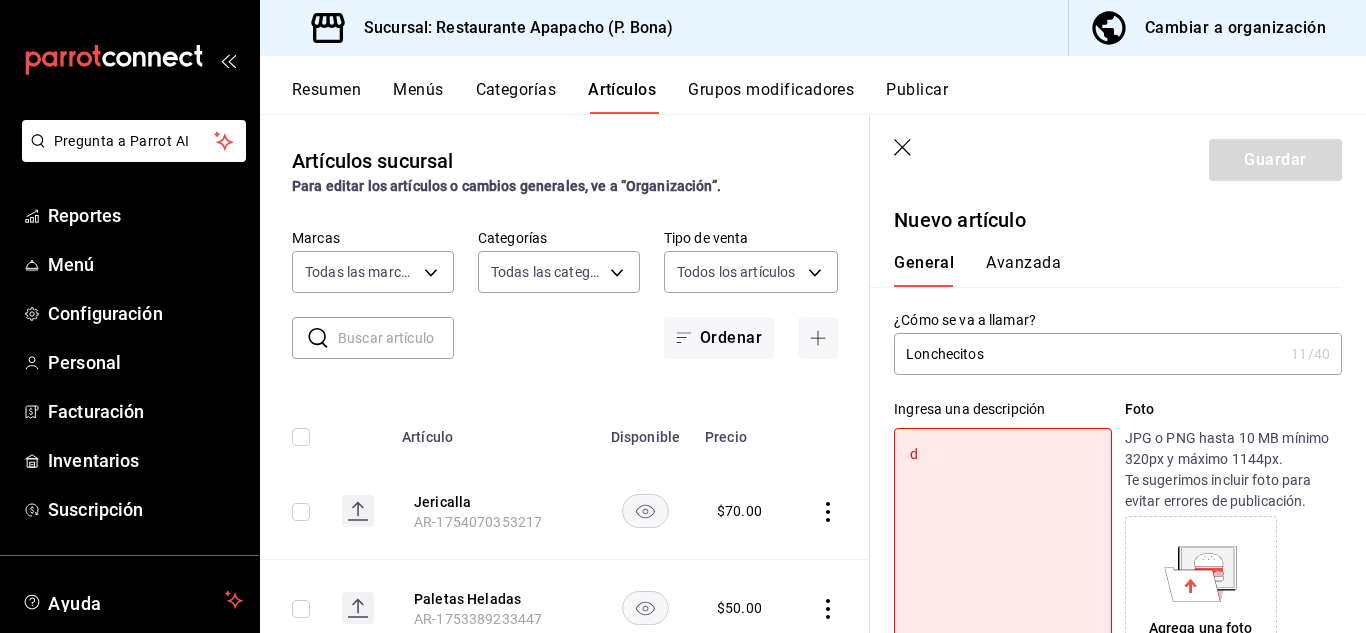 type on "x" 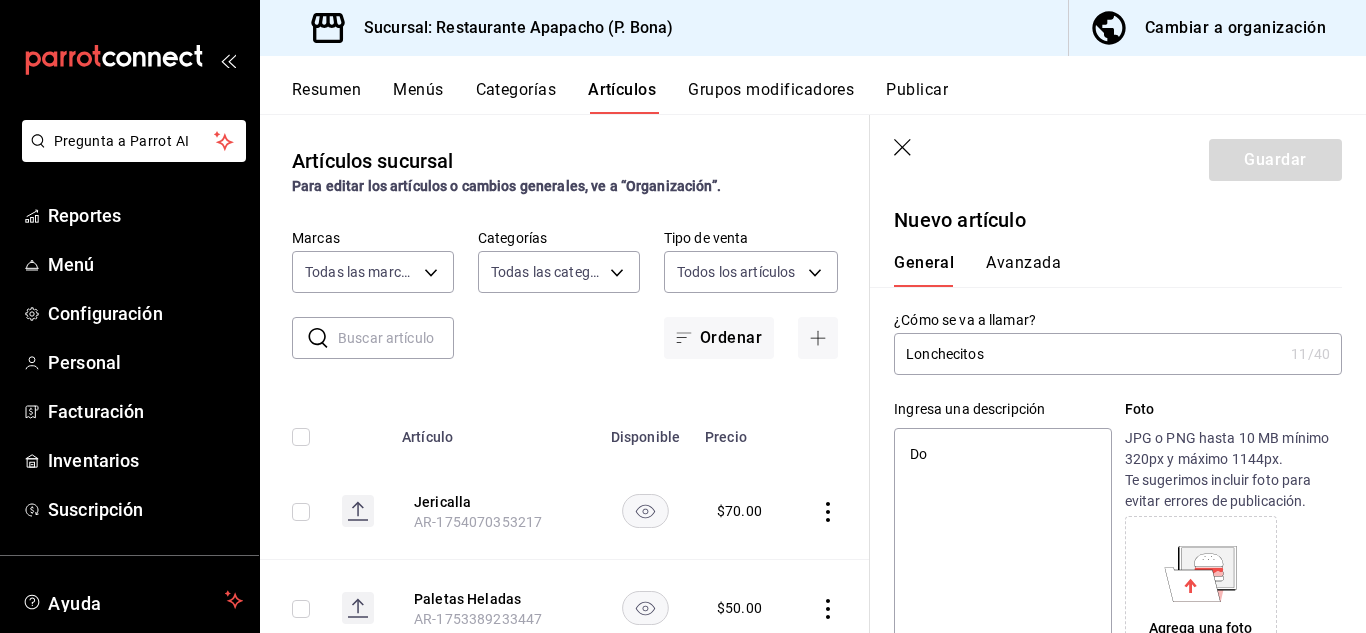 type on "Dos" 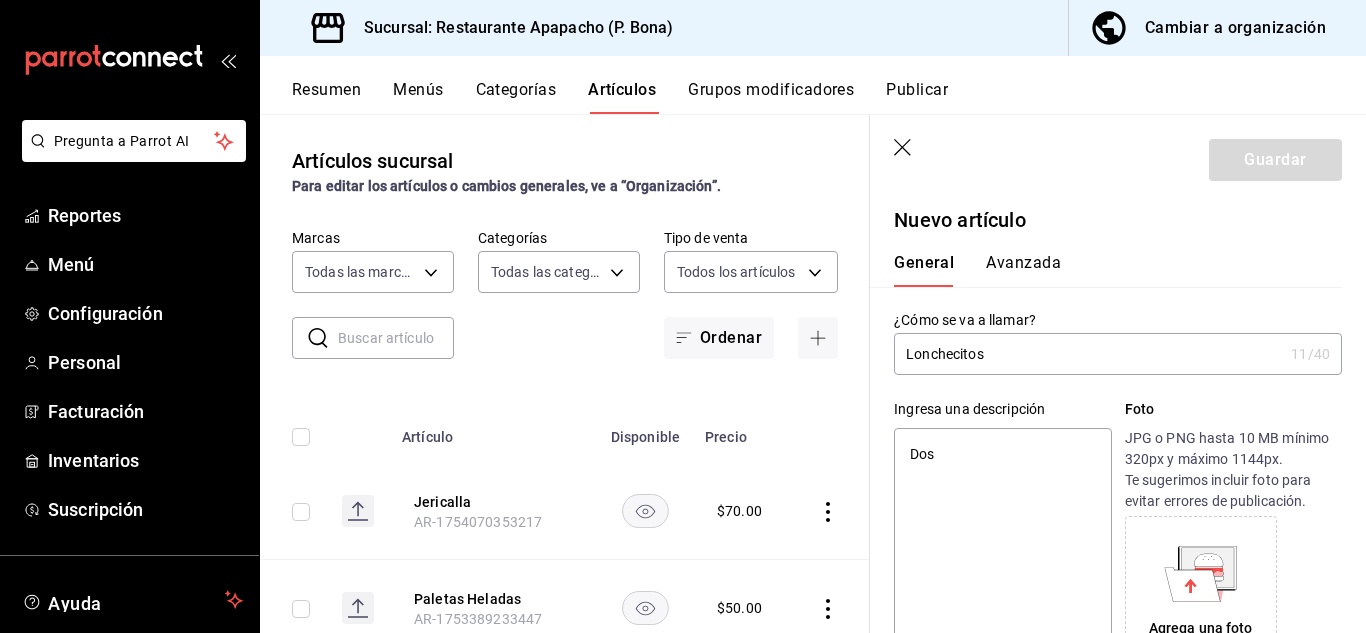 type on "x" 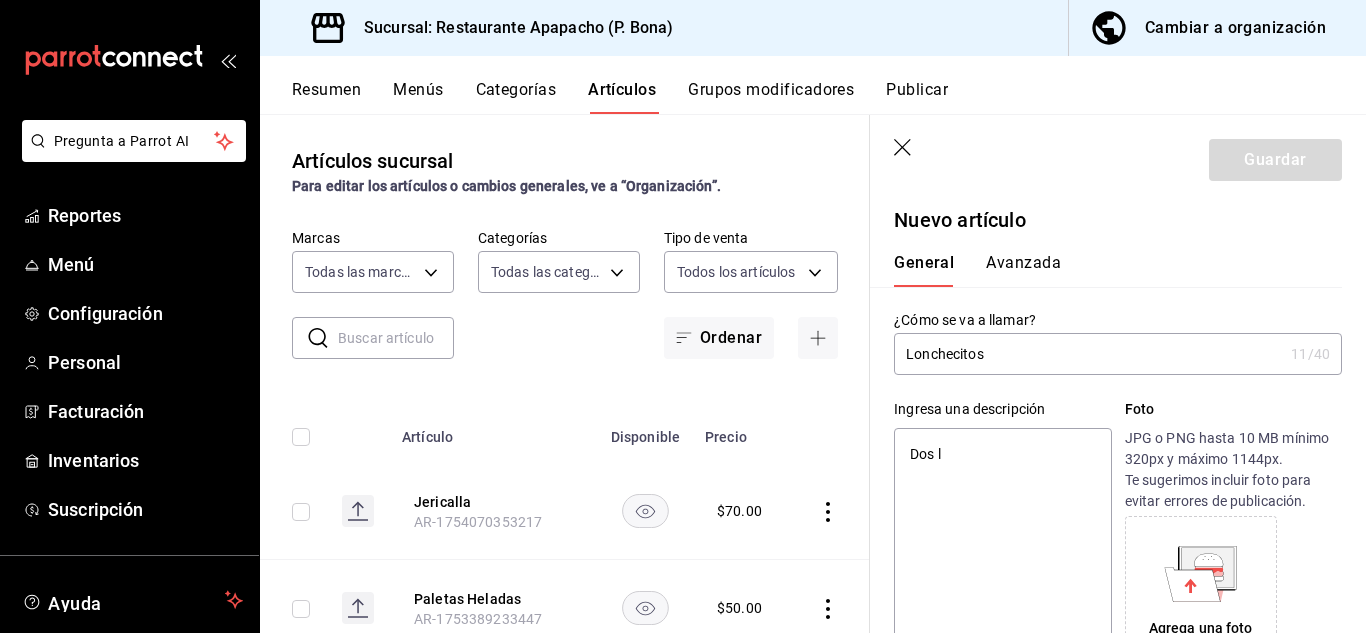 type on "x" 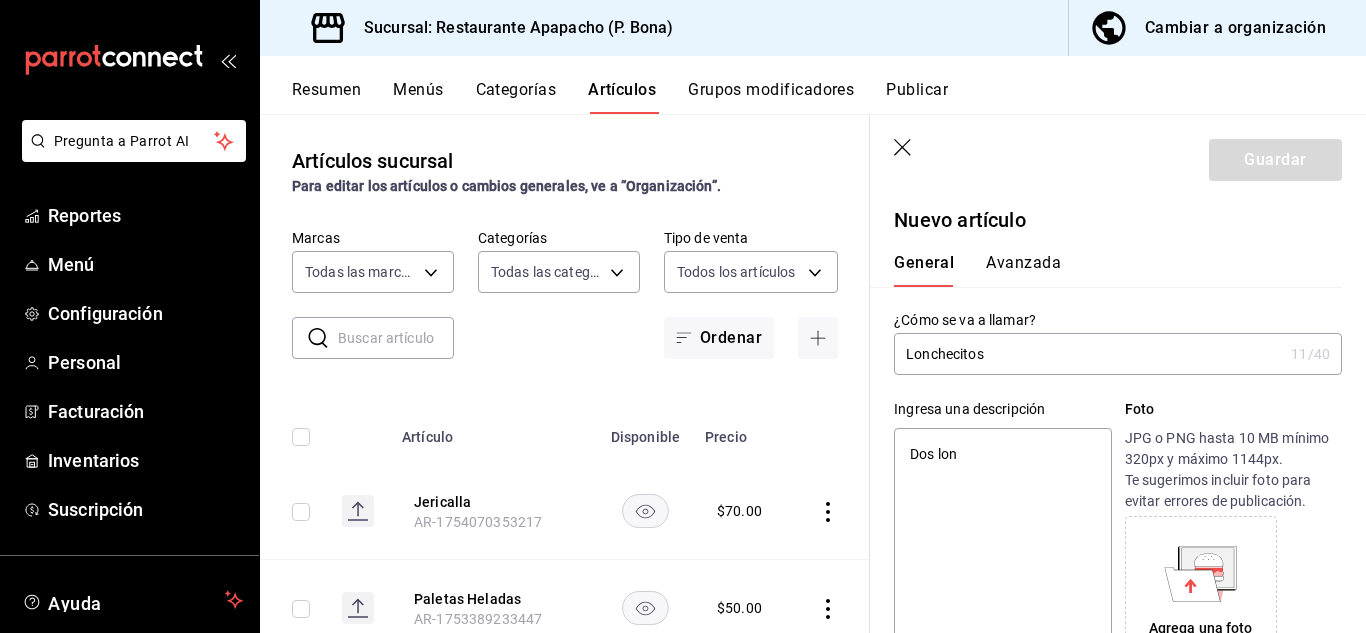 type on "Dos lonc" 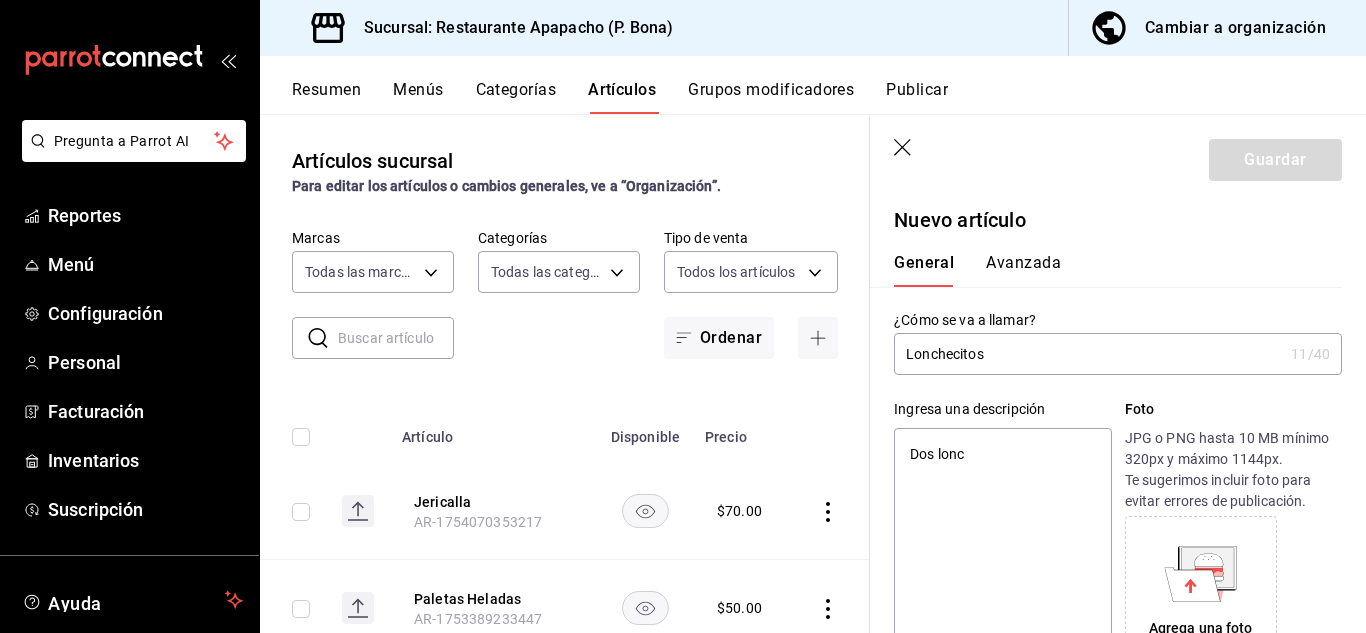 type on "x" 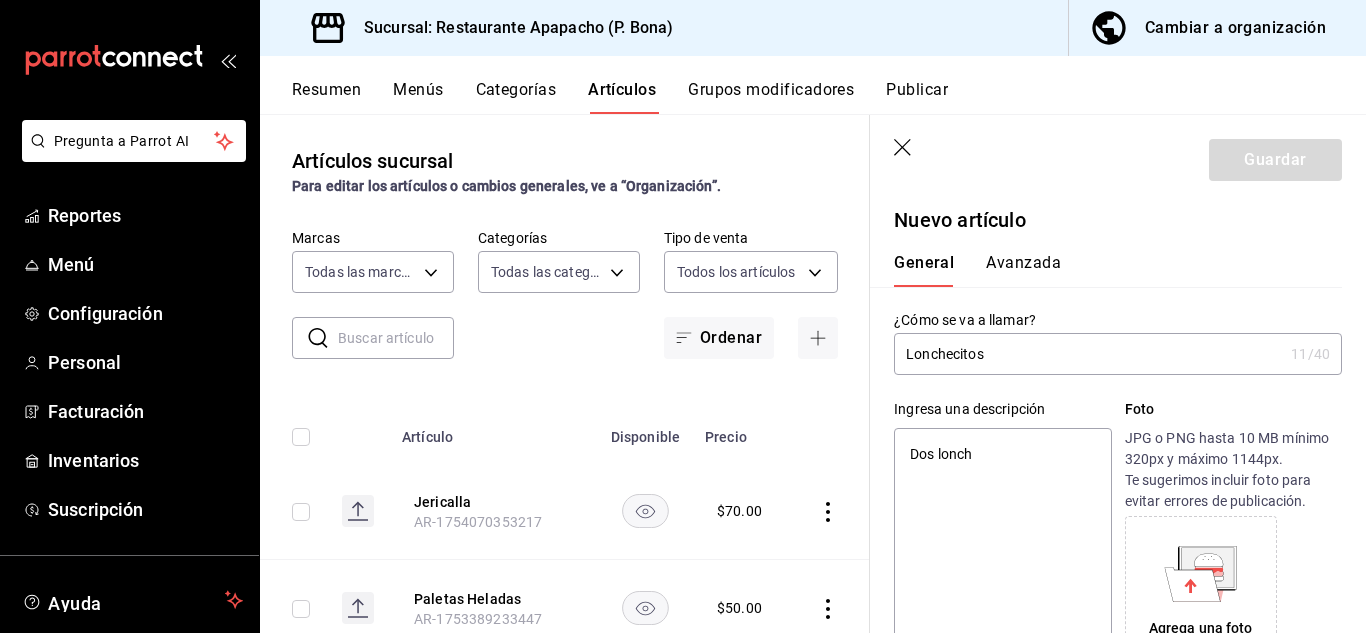 type on "Dos lonche" 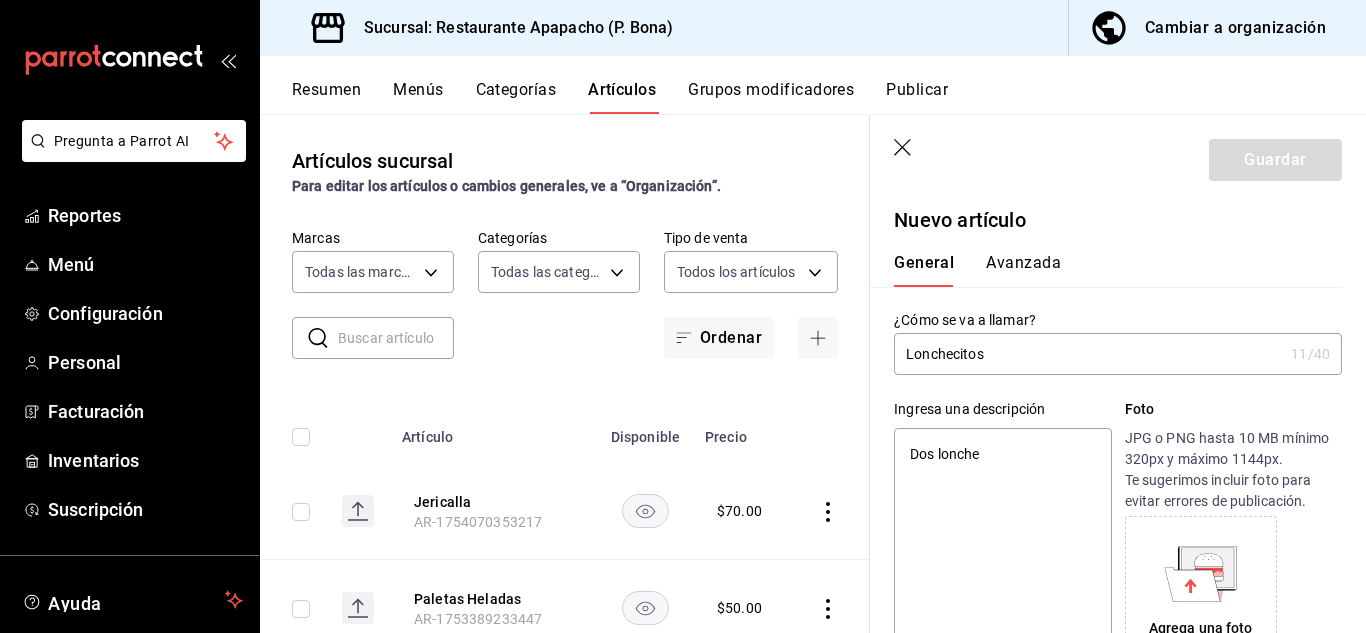 type on "x" 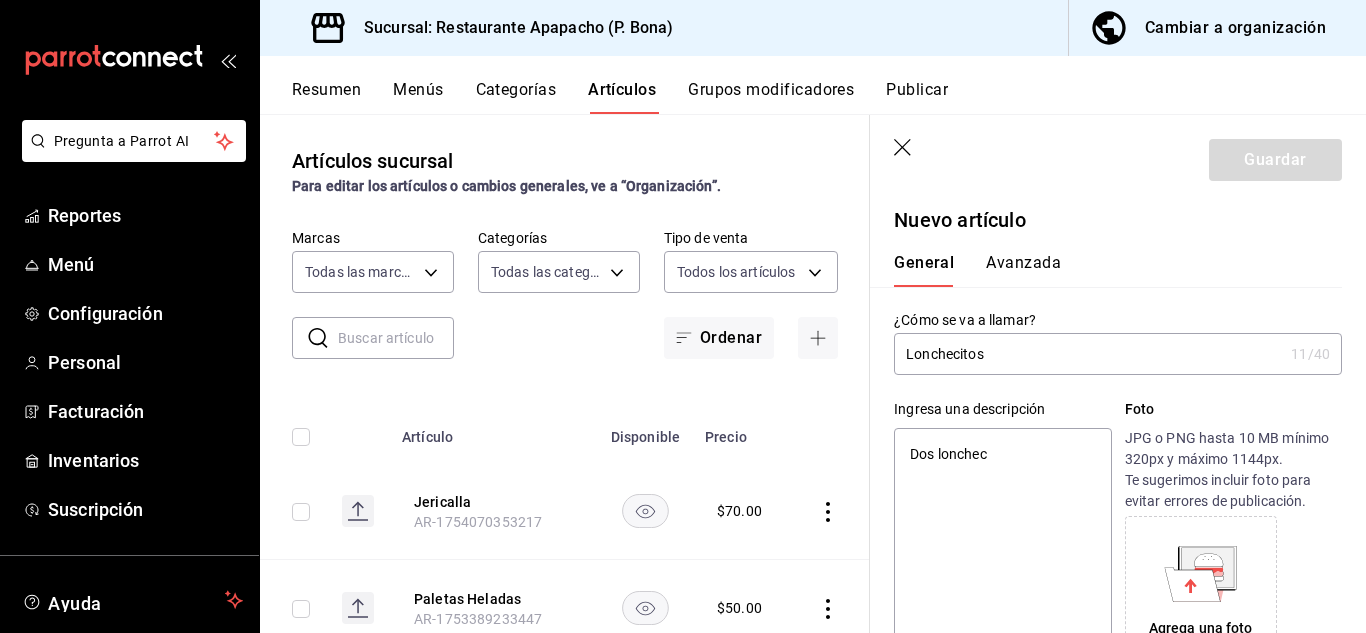 type on "Dos loncheci" 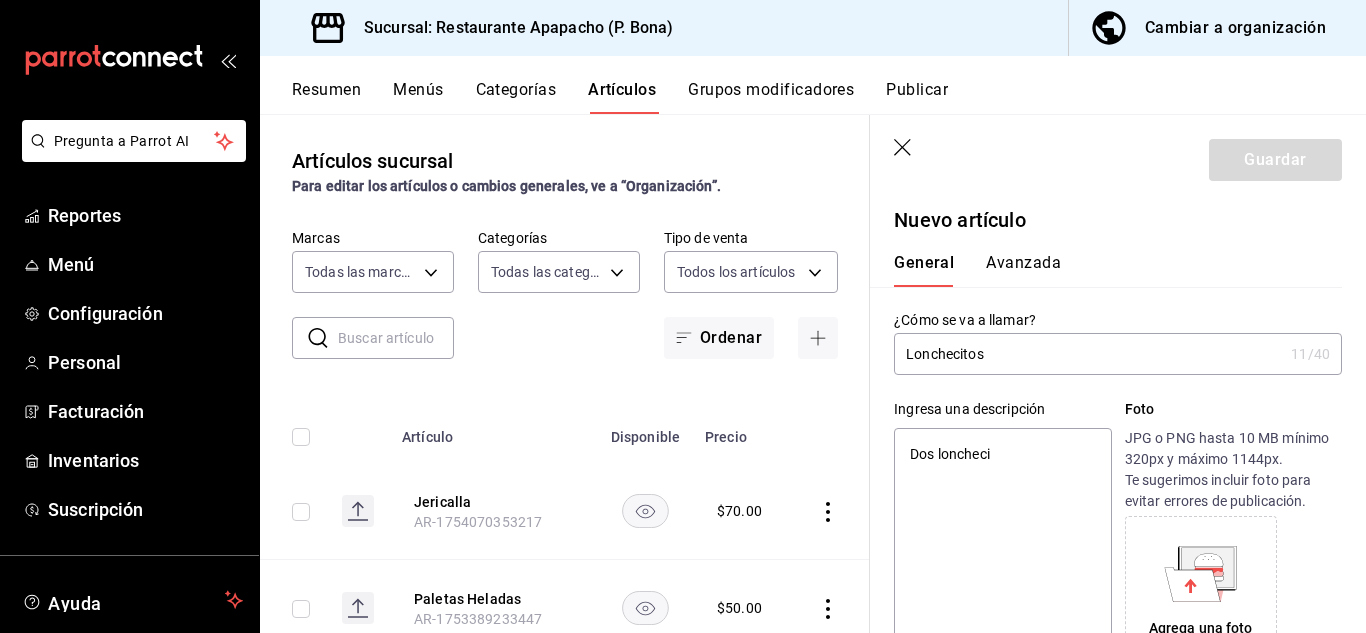 type on "x" 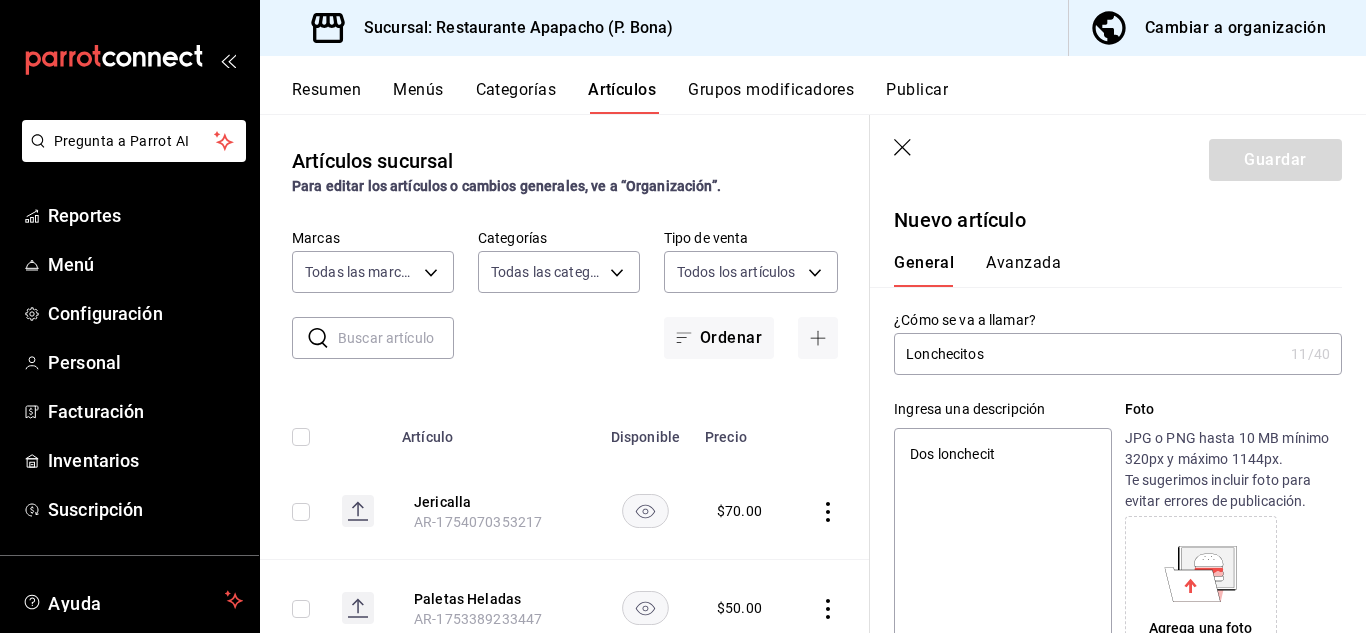type on "x" 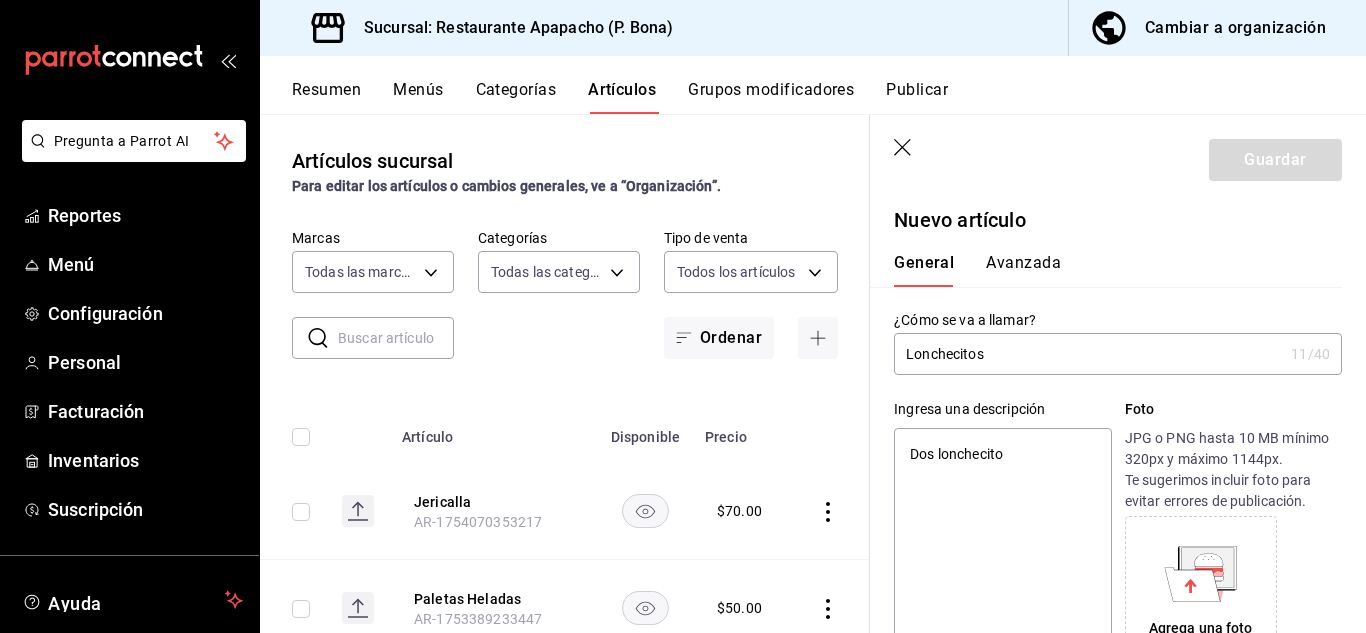 type on "x" 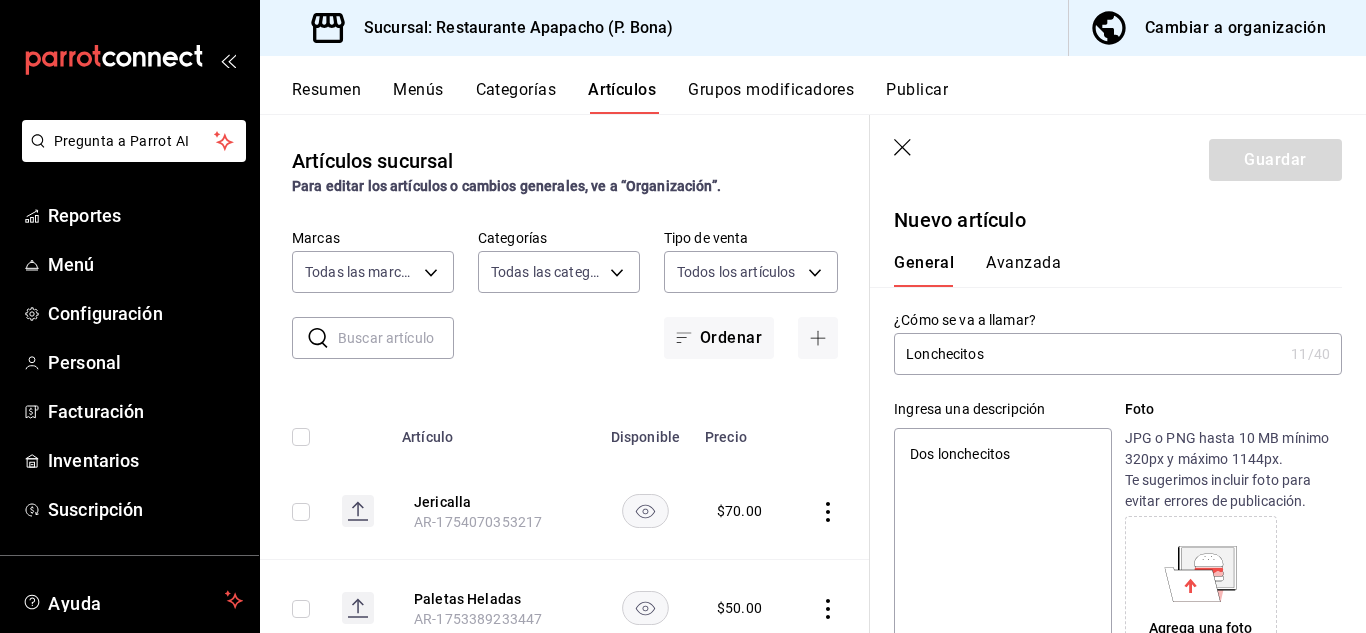 type on "Dos lonchecitos" 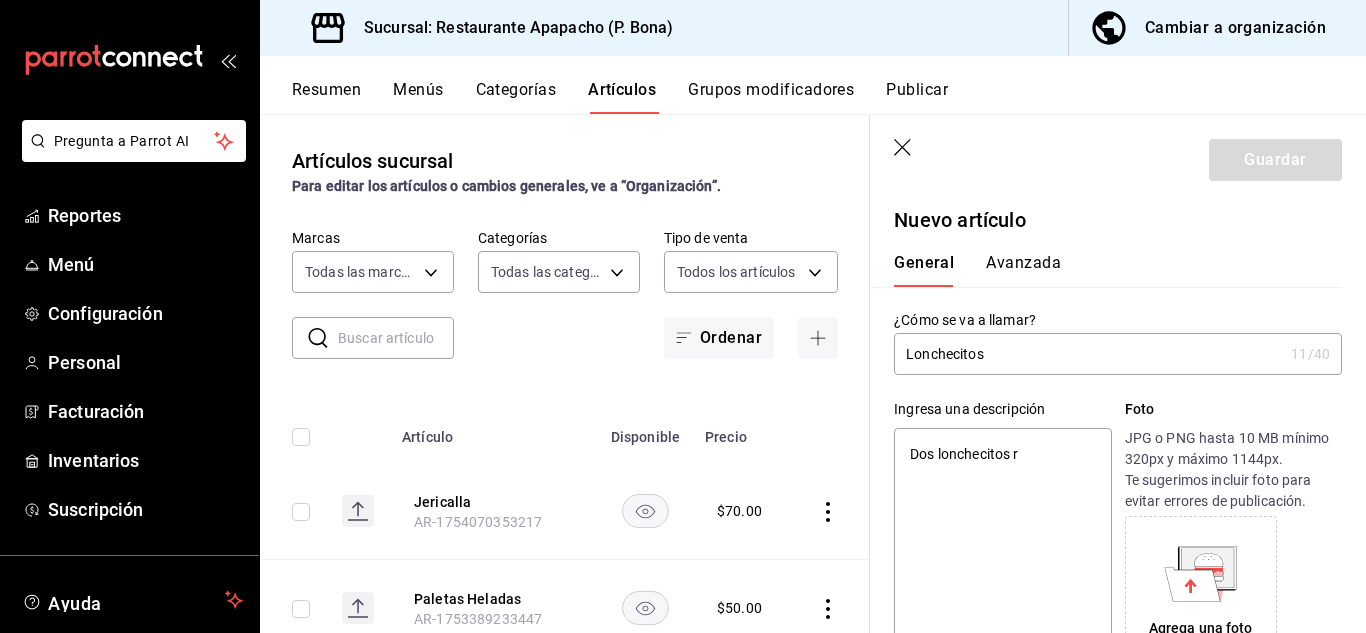 type on "x" 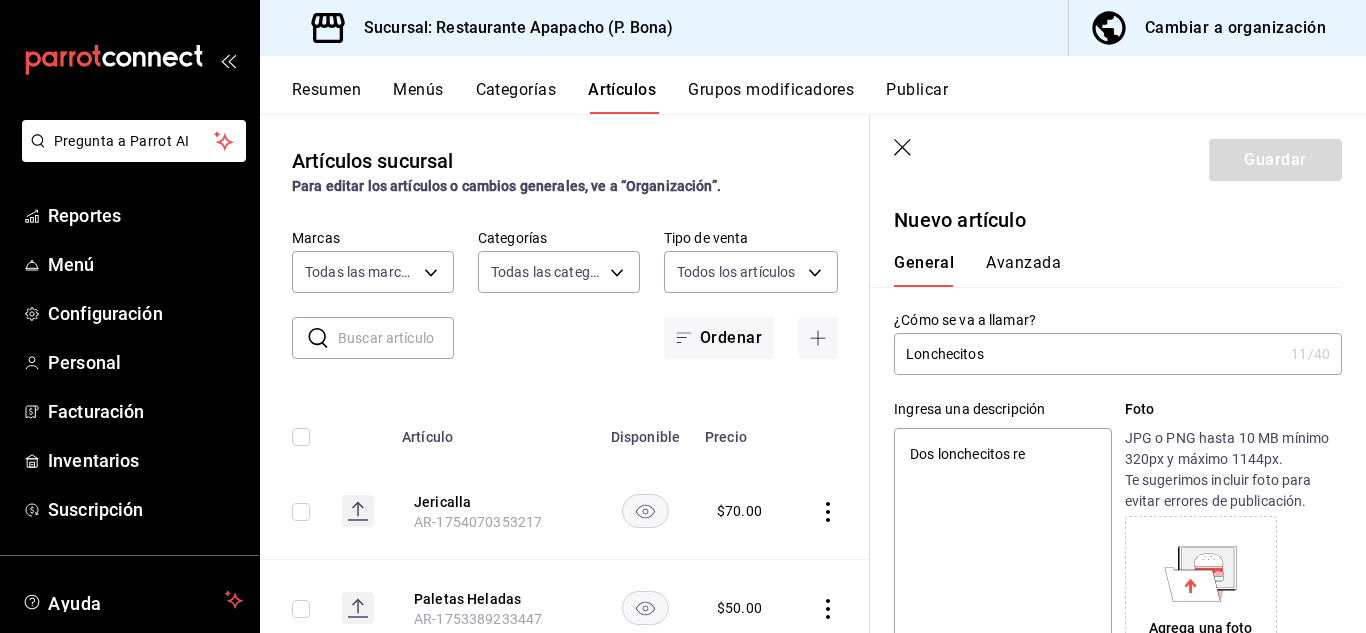 type on "x" 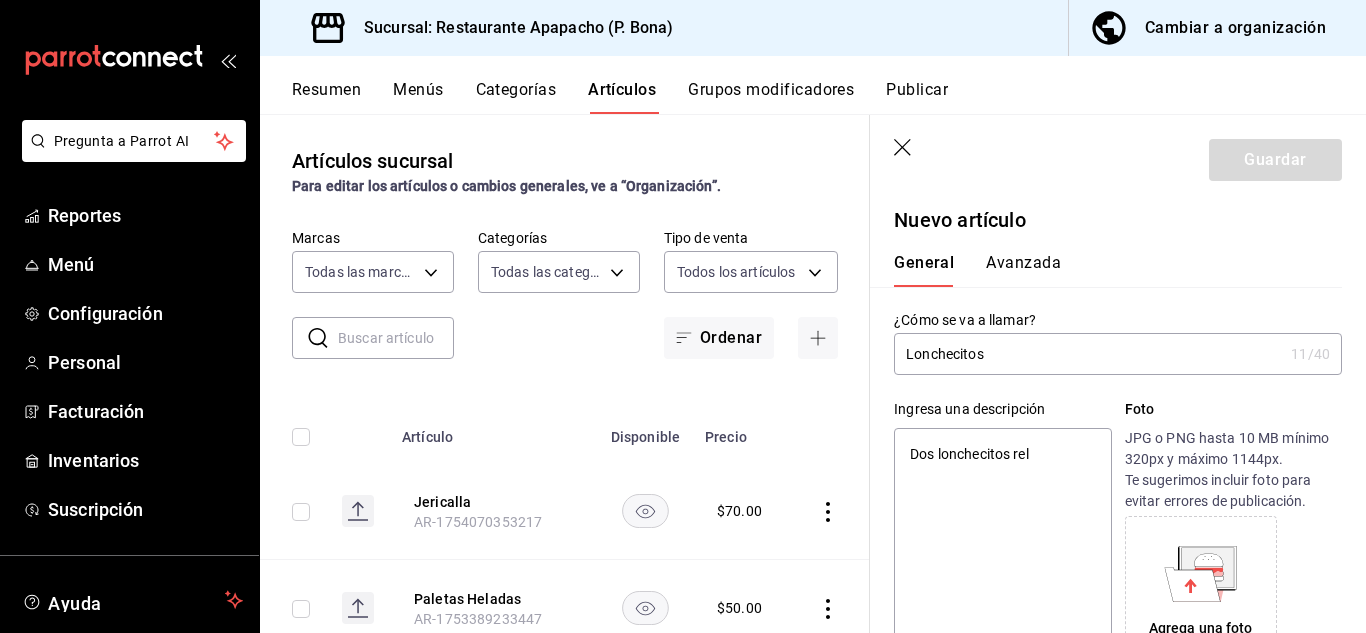 type on "x" 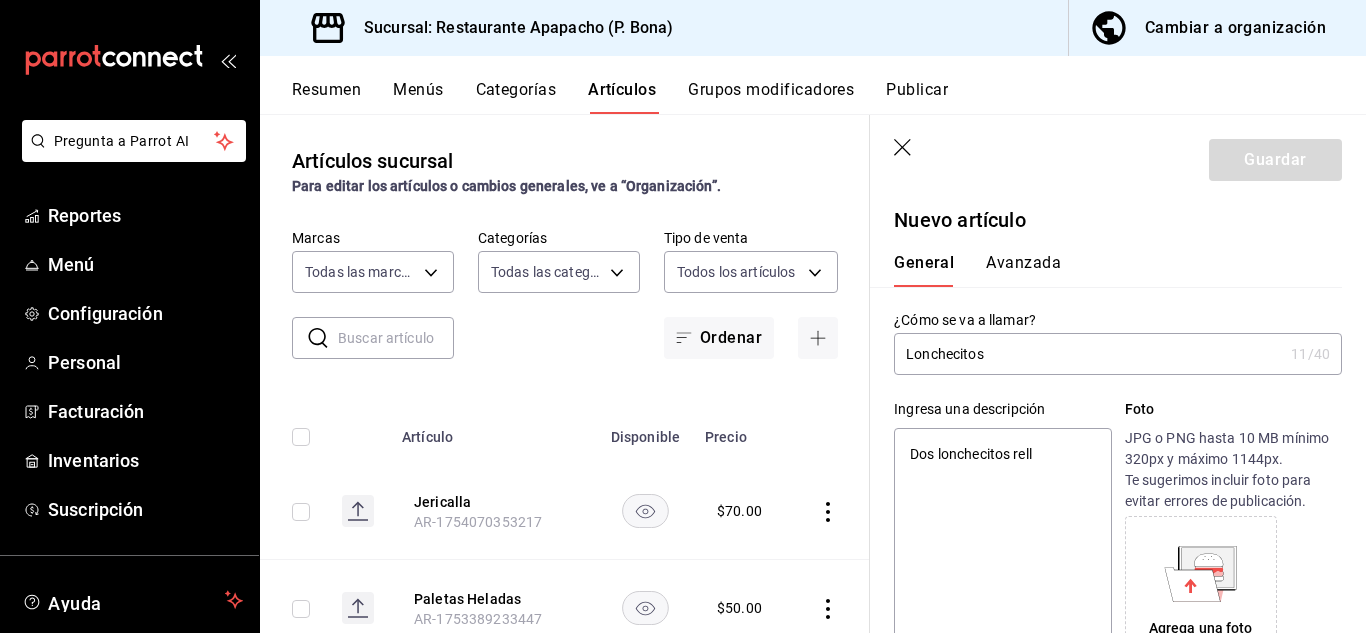 type on "Dos lonchecitos relle" 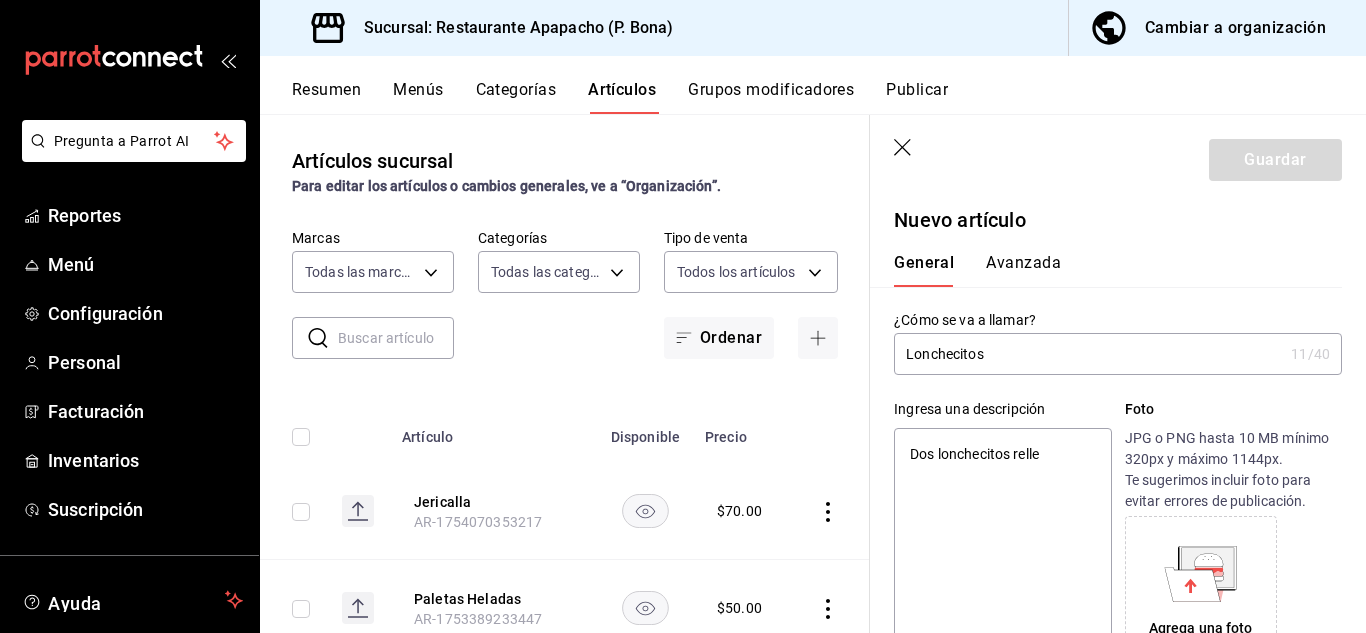 type on "x" 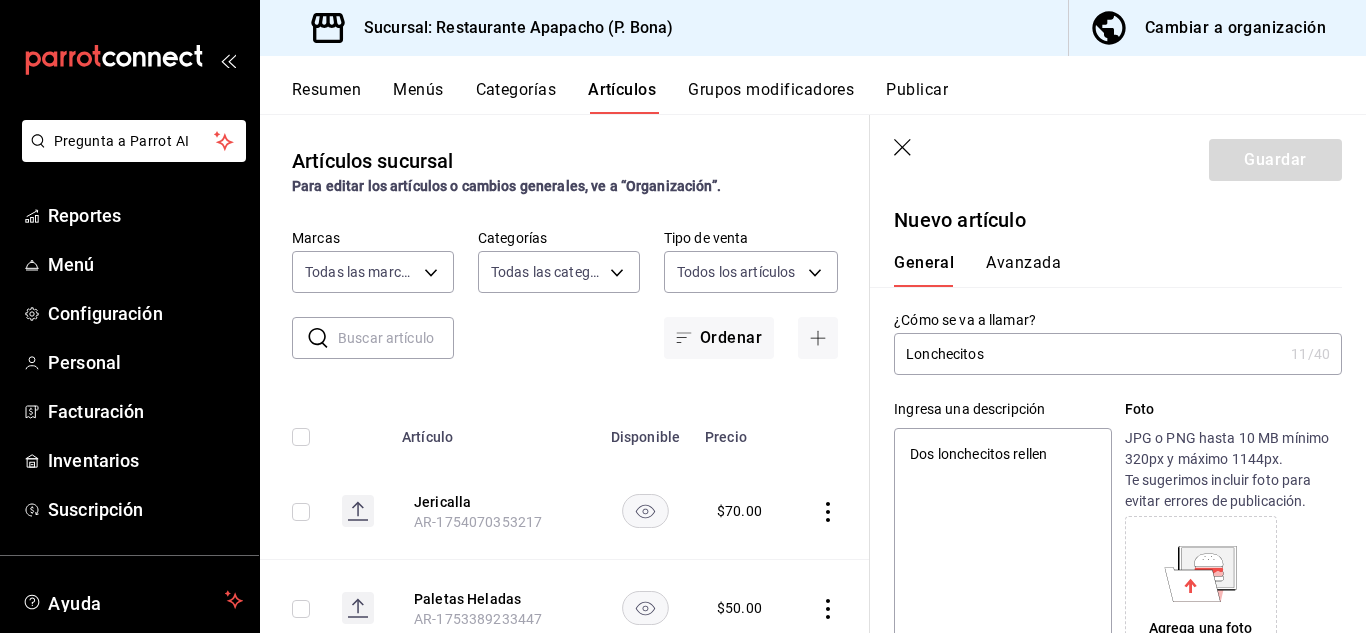 type on "x" 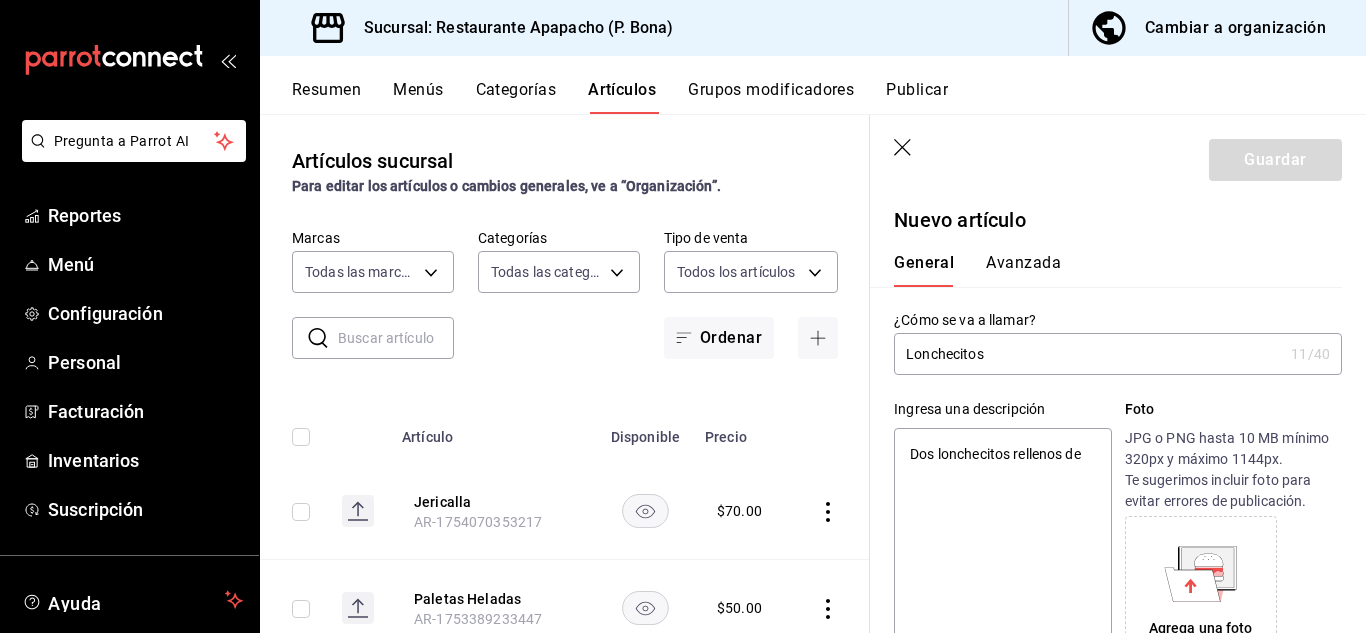 type on "Dos lonchecitos rellenos de" 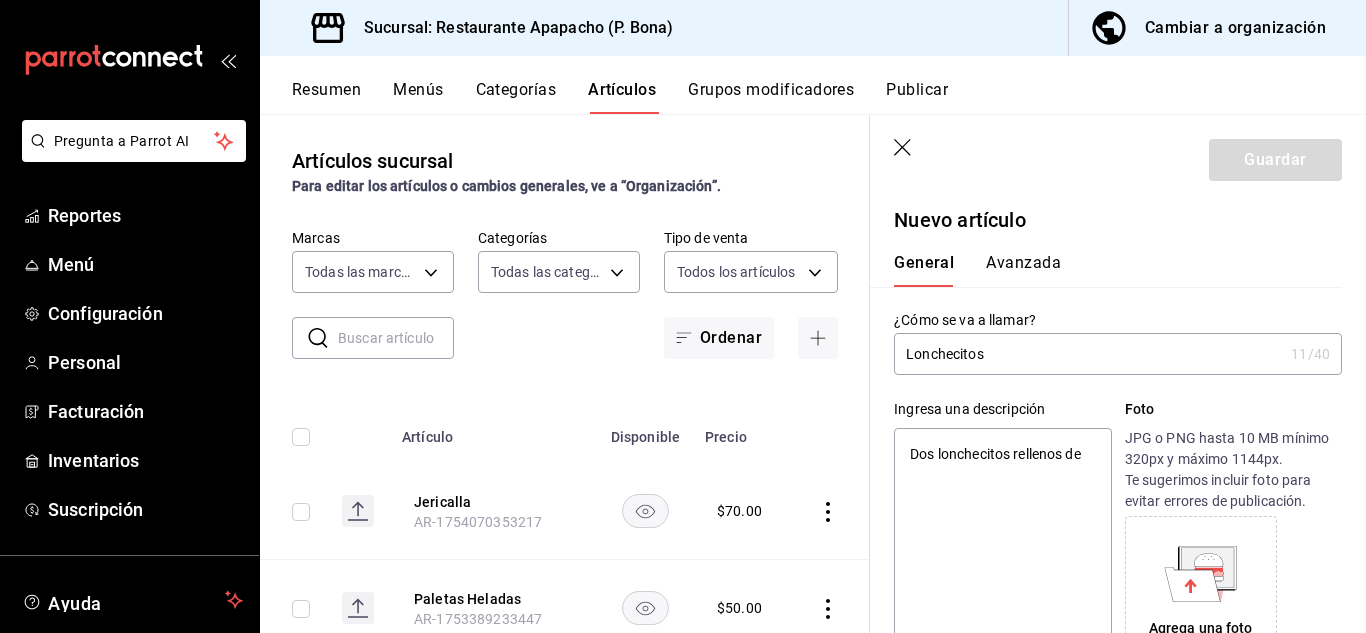 type on "Dos lonchecitos rellenos de p" 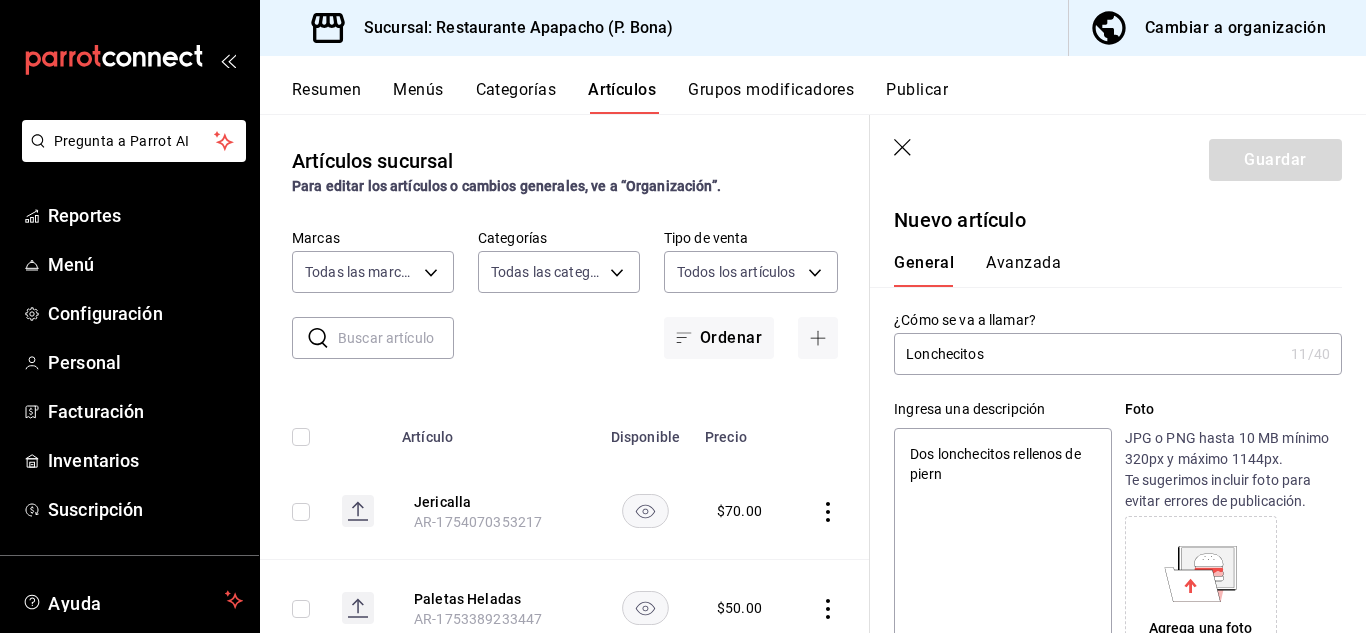 type on "Dos lonchecitos rellenos de pierna" 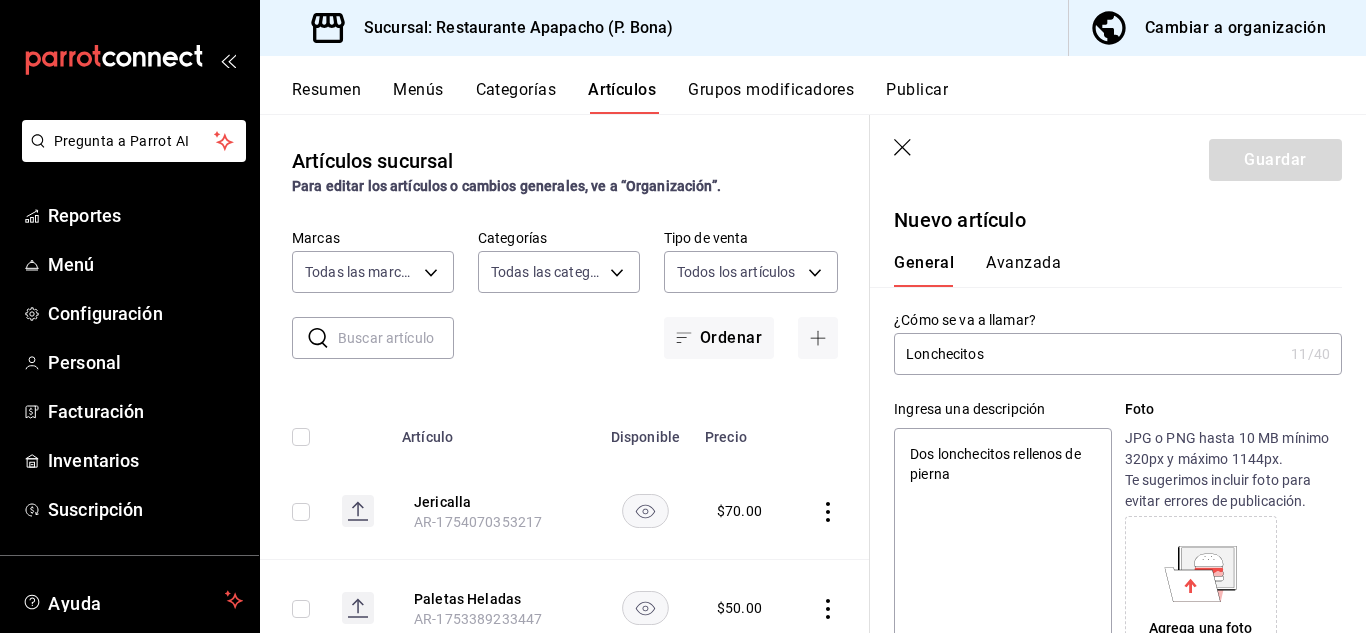 type on "x" 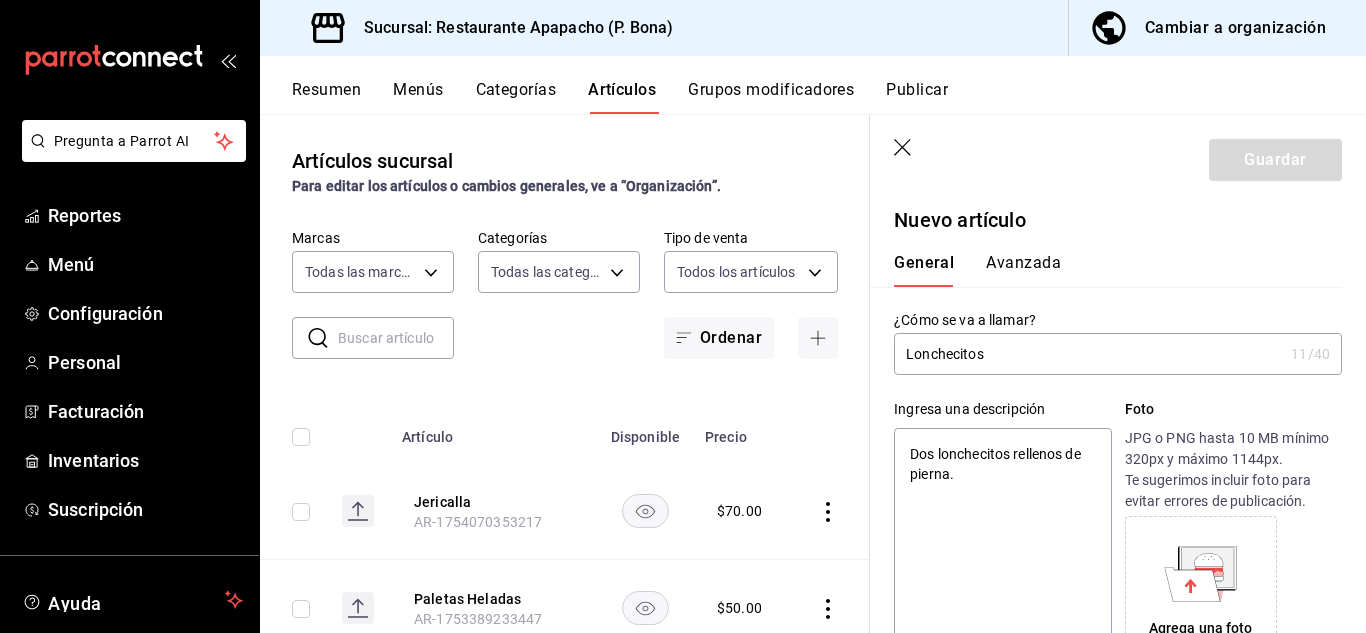 type on "x" 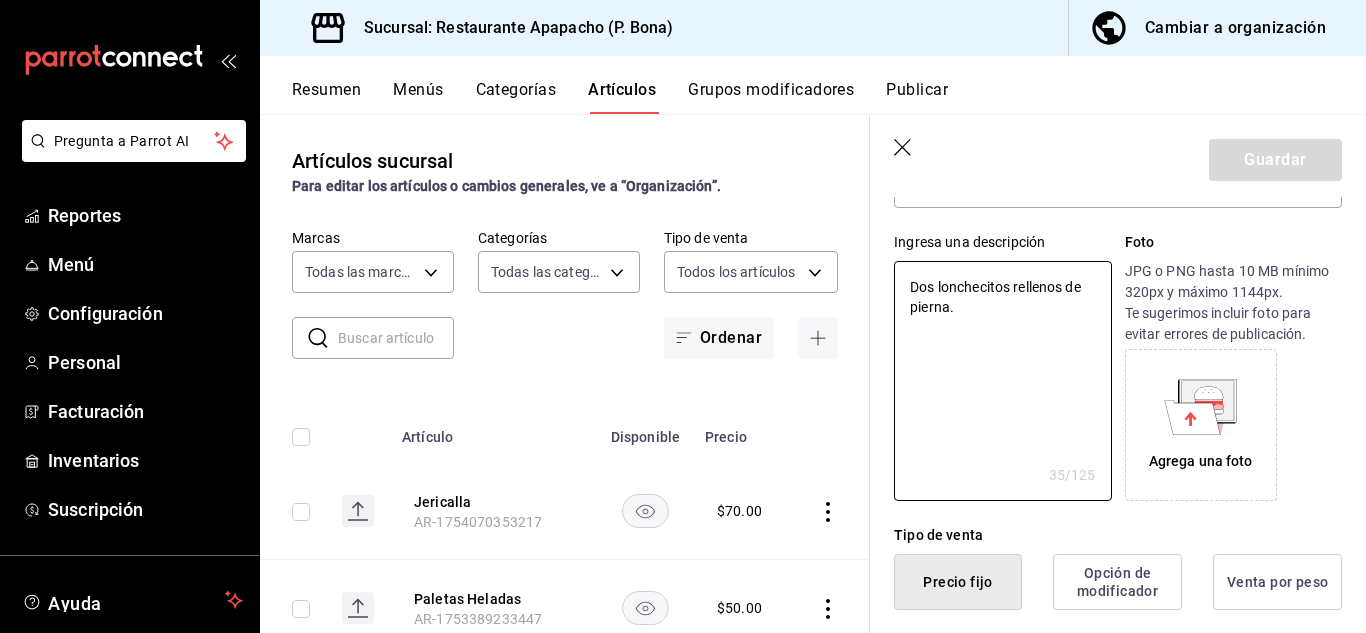 scroll, scrollTop: 333, scrollLeft: 0, axis: vertical 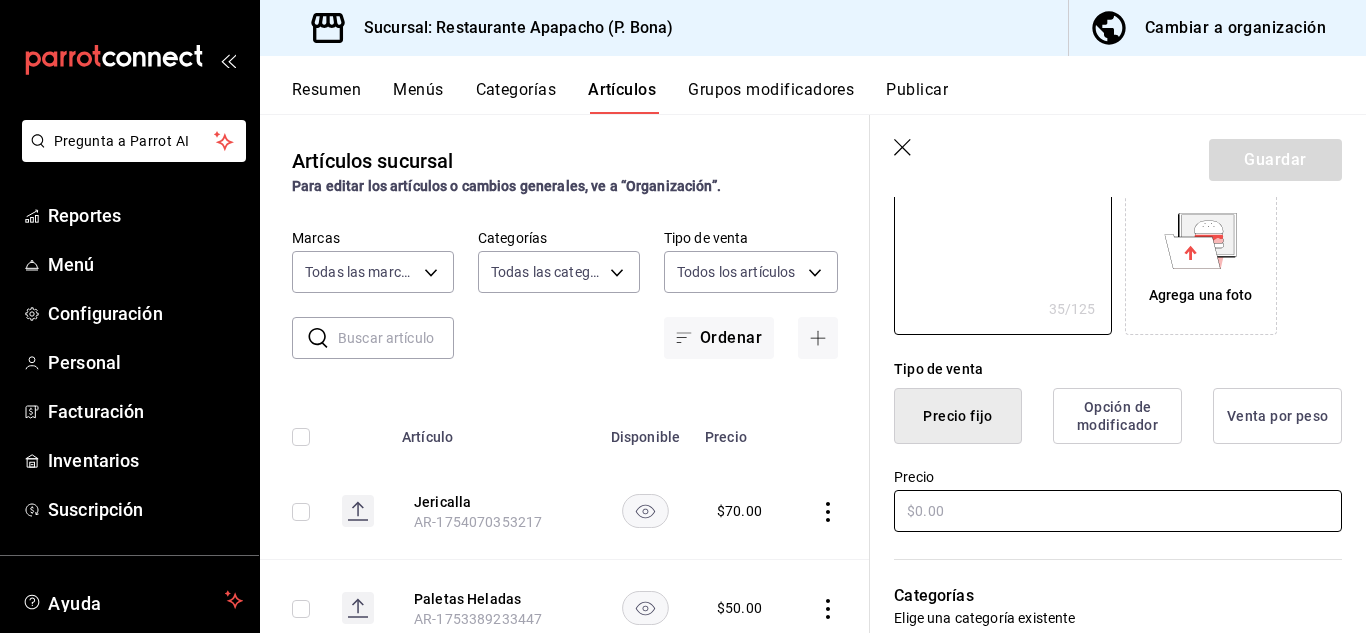 type on "Dos lonchecitos rellenos de pierna." 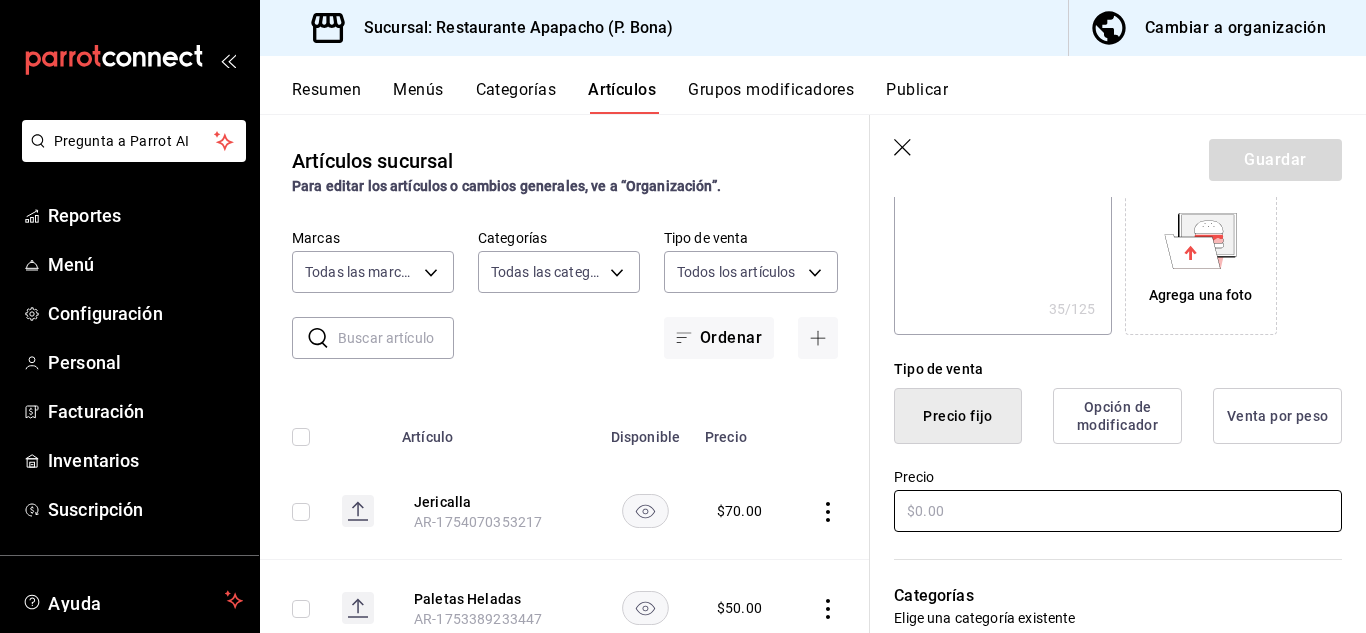 type on "$1.00" 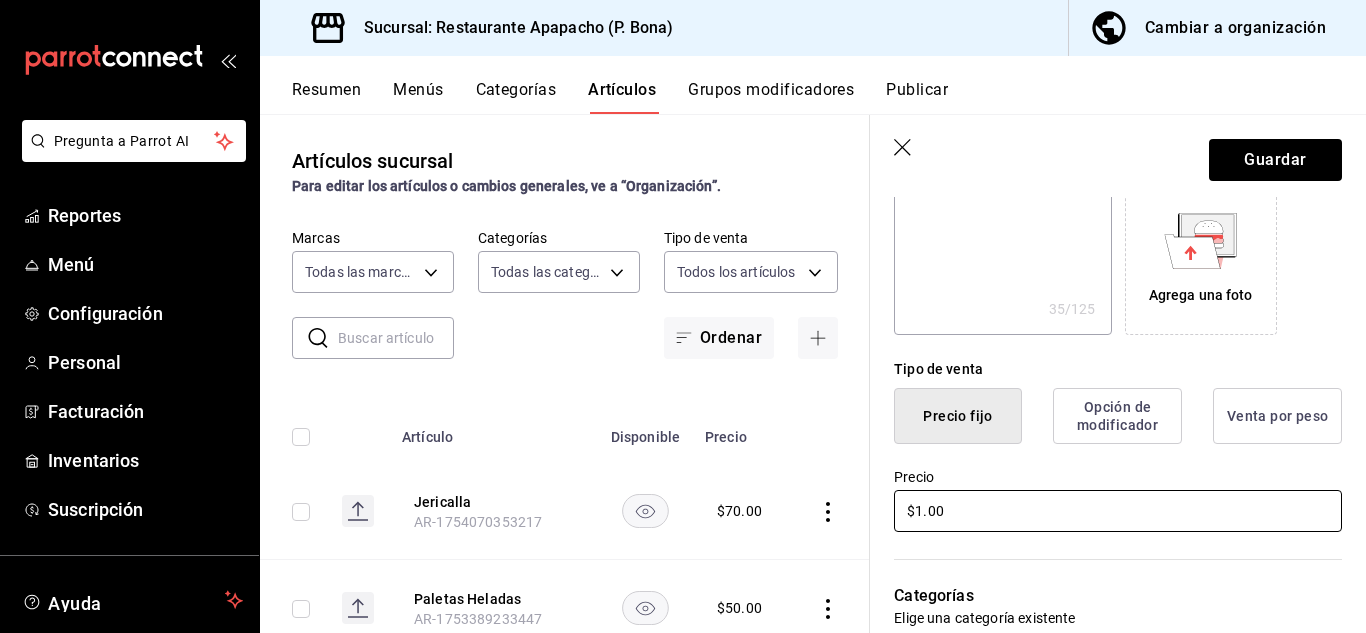 type on "x" 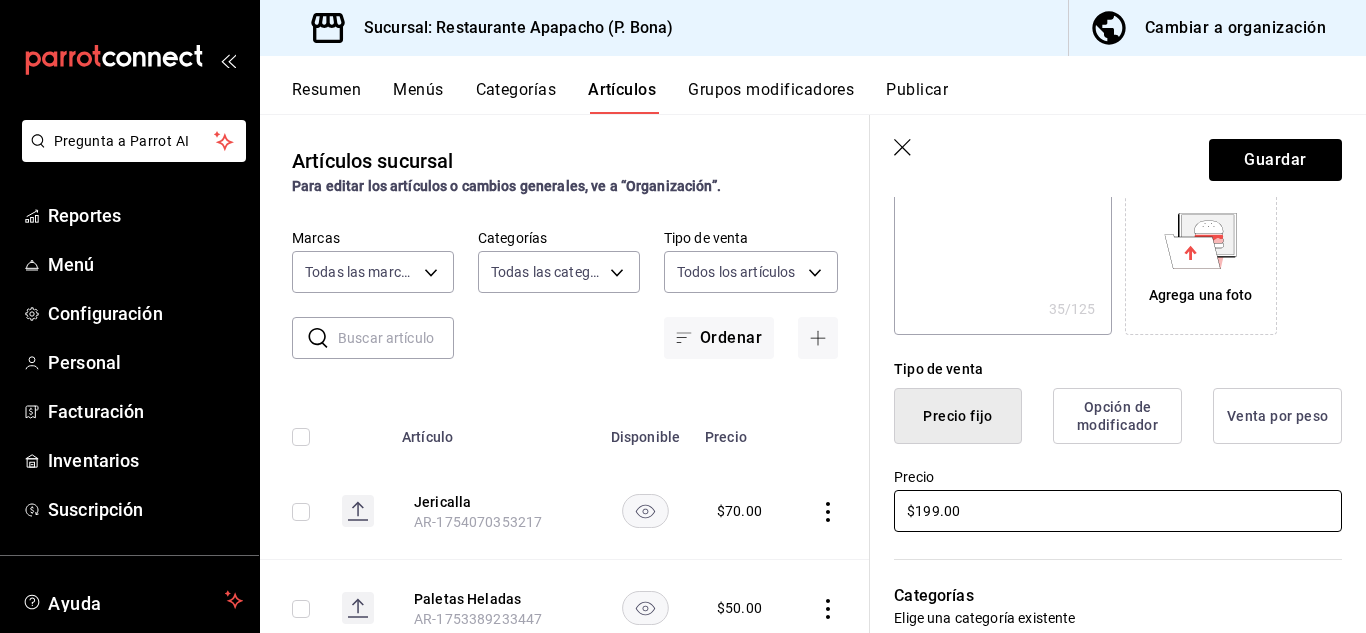 type on "$1990.00" 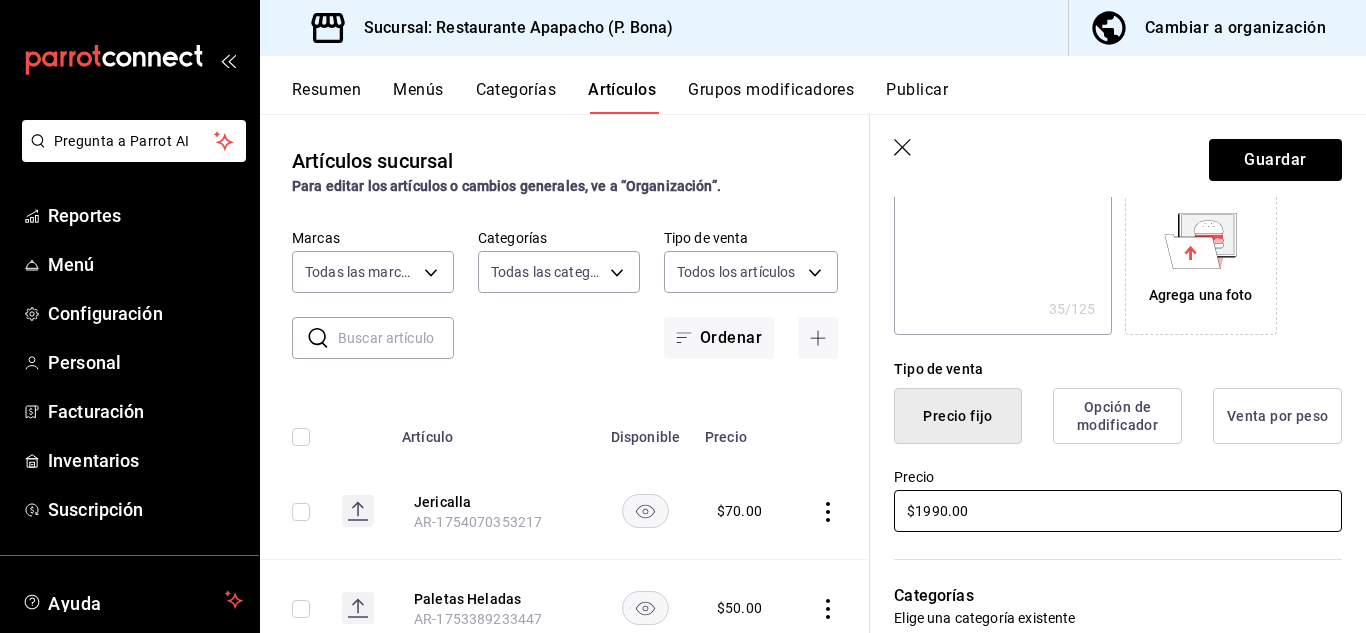 type on "x" 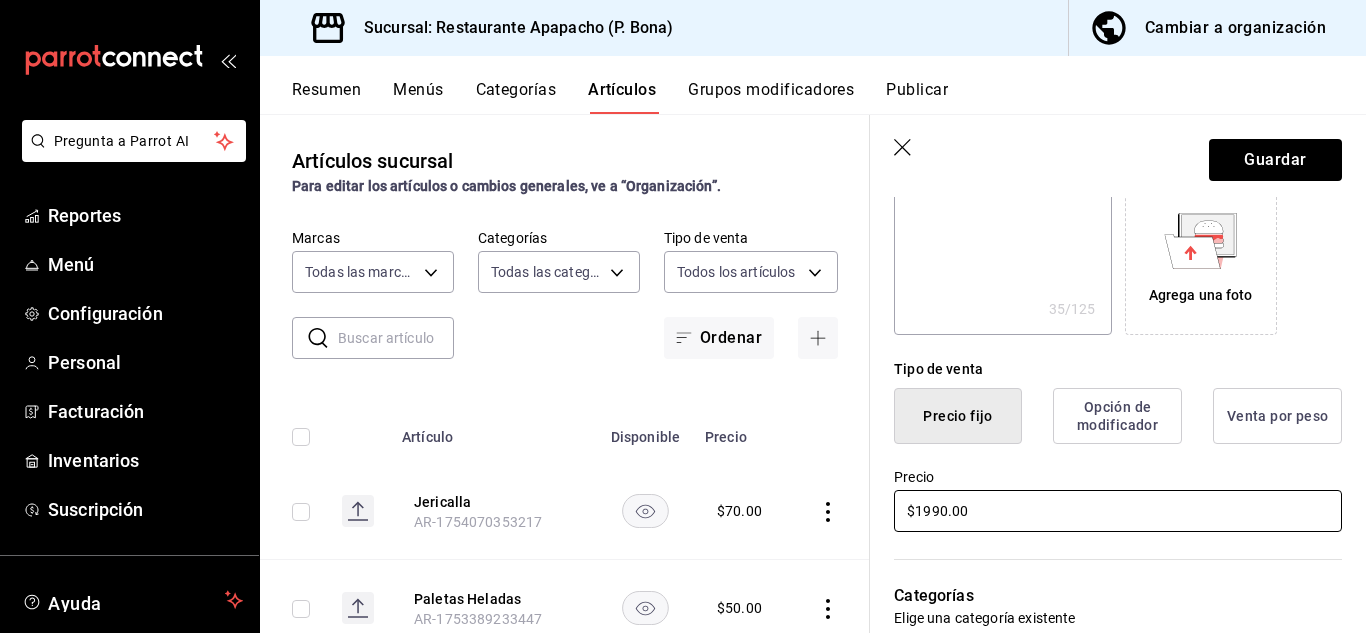 type on "$199.00" 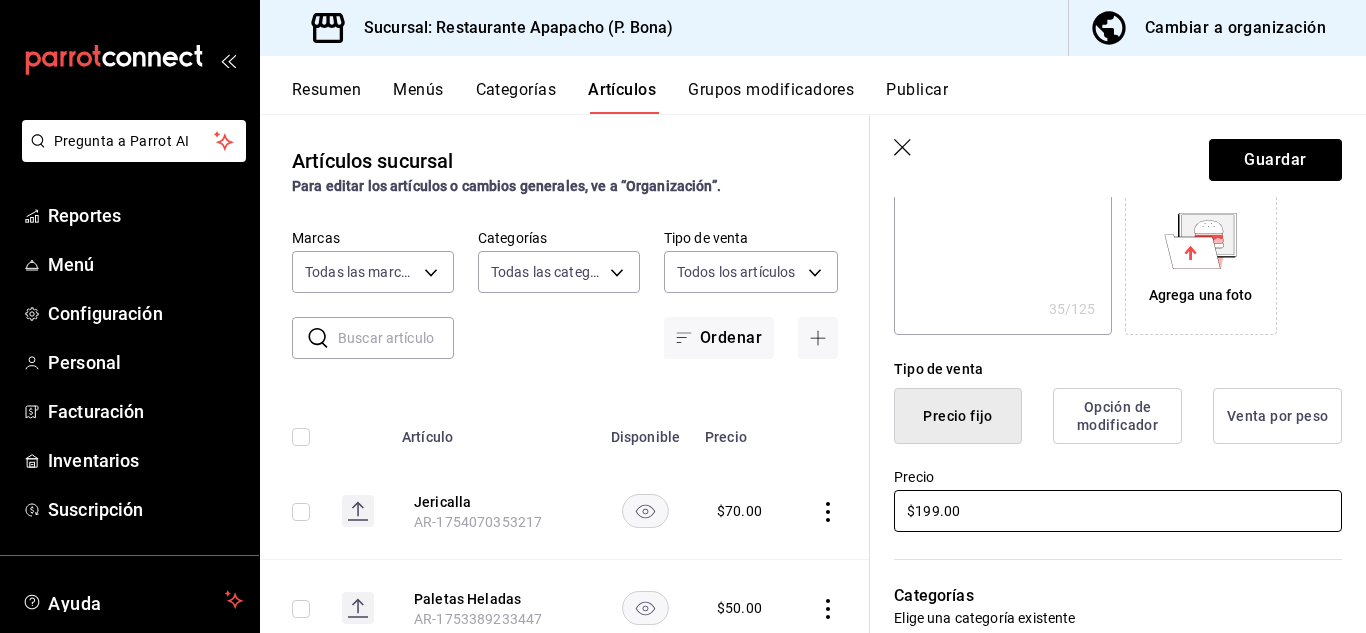 type on "x" 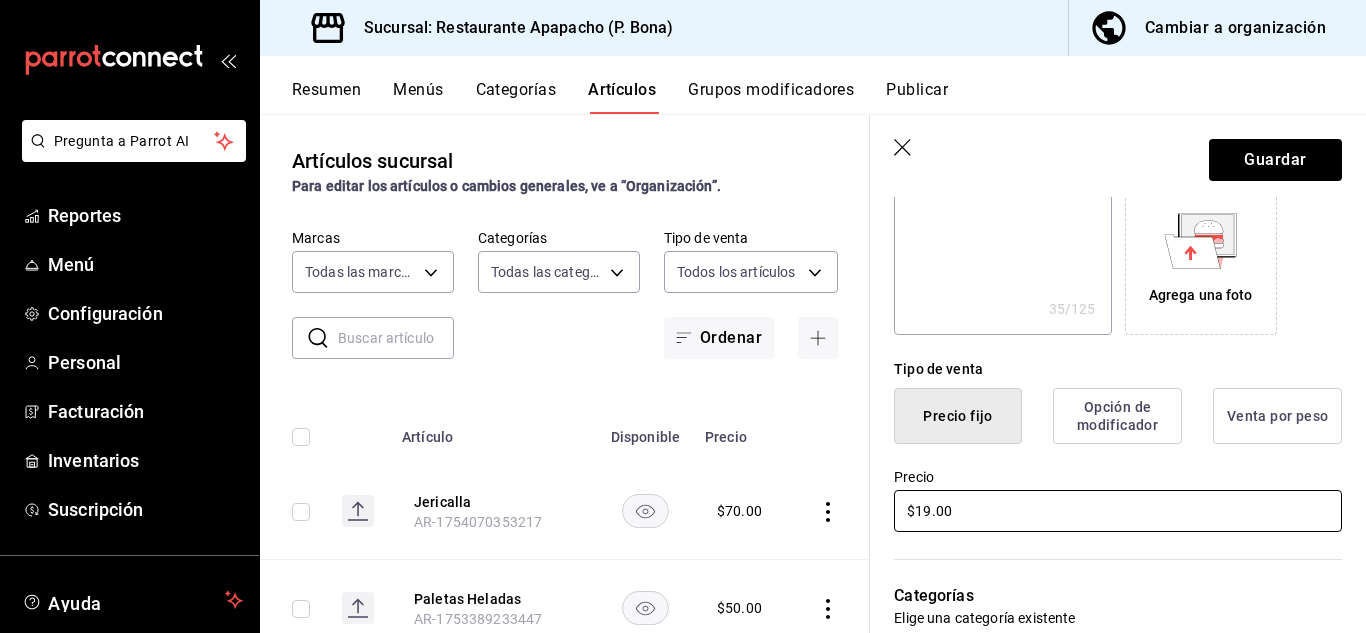 type on "x" 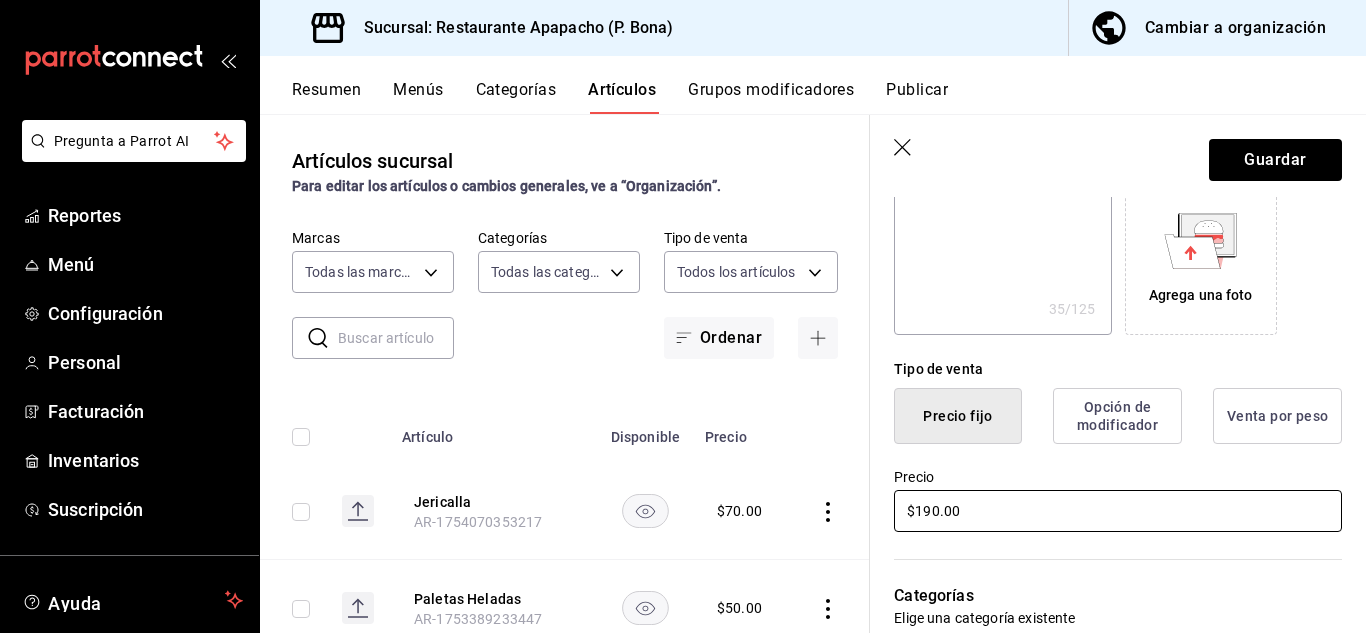 type on "$19.00" 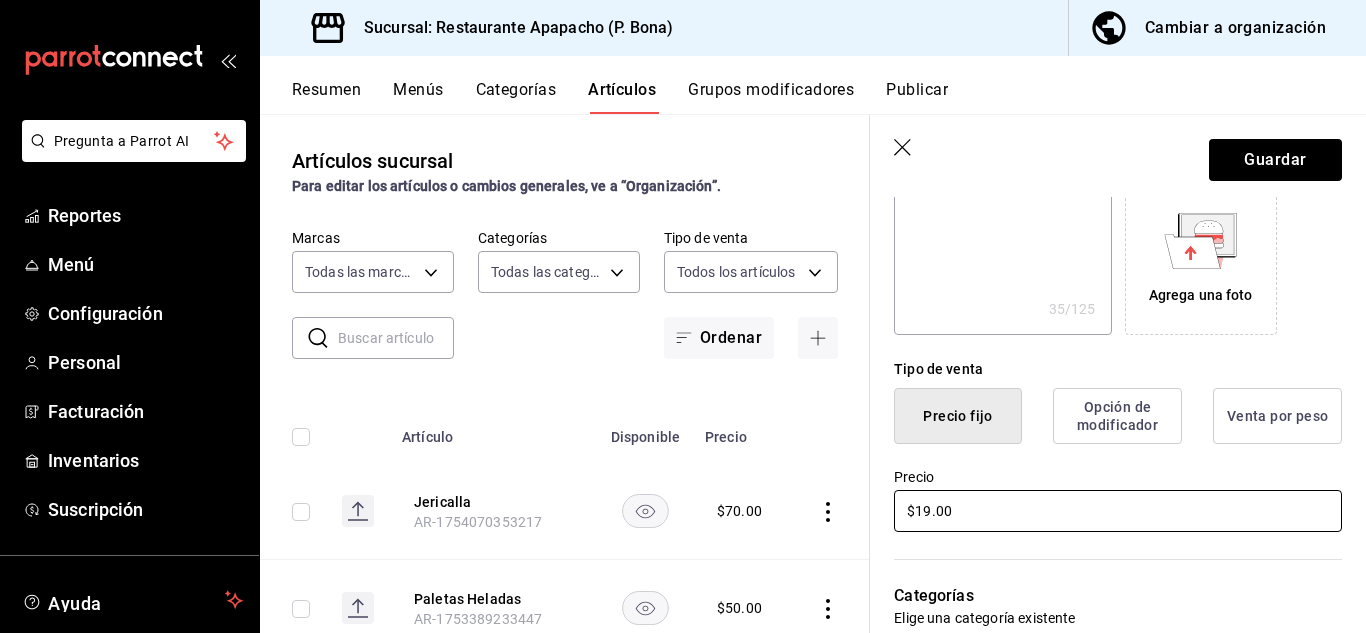 type on "x" 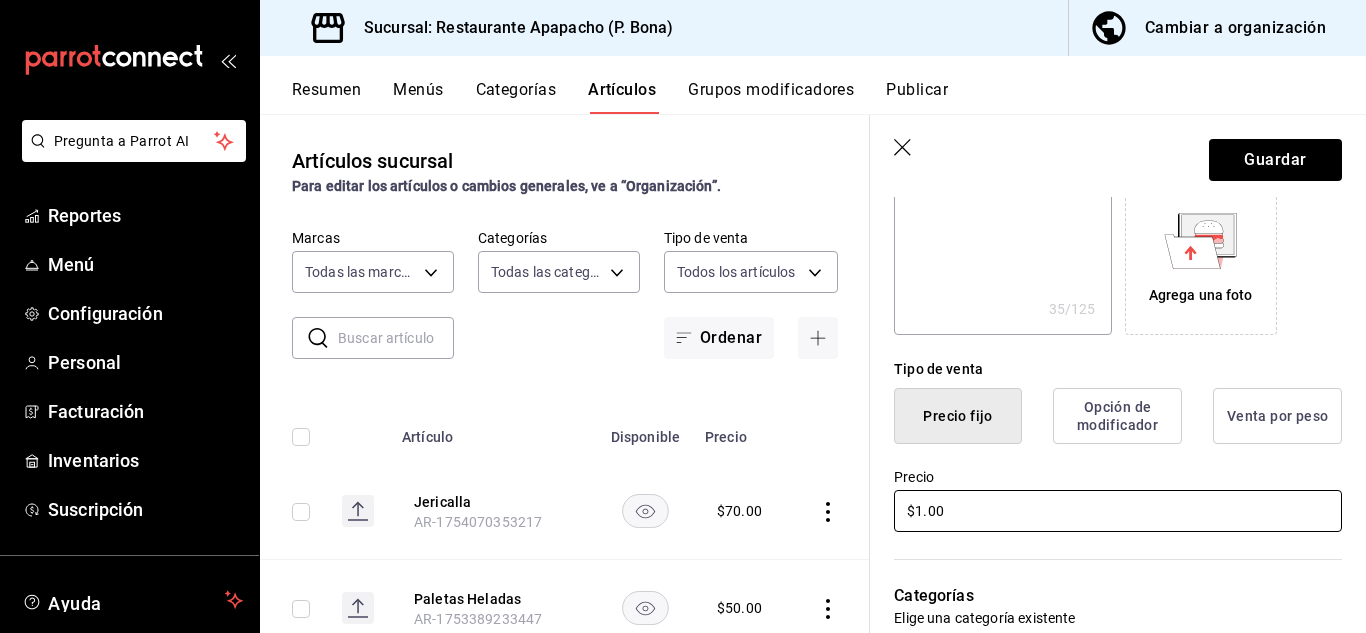 type on "x" 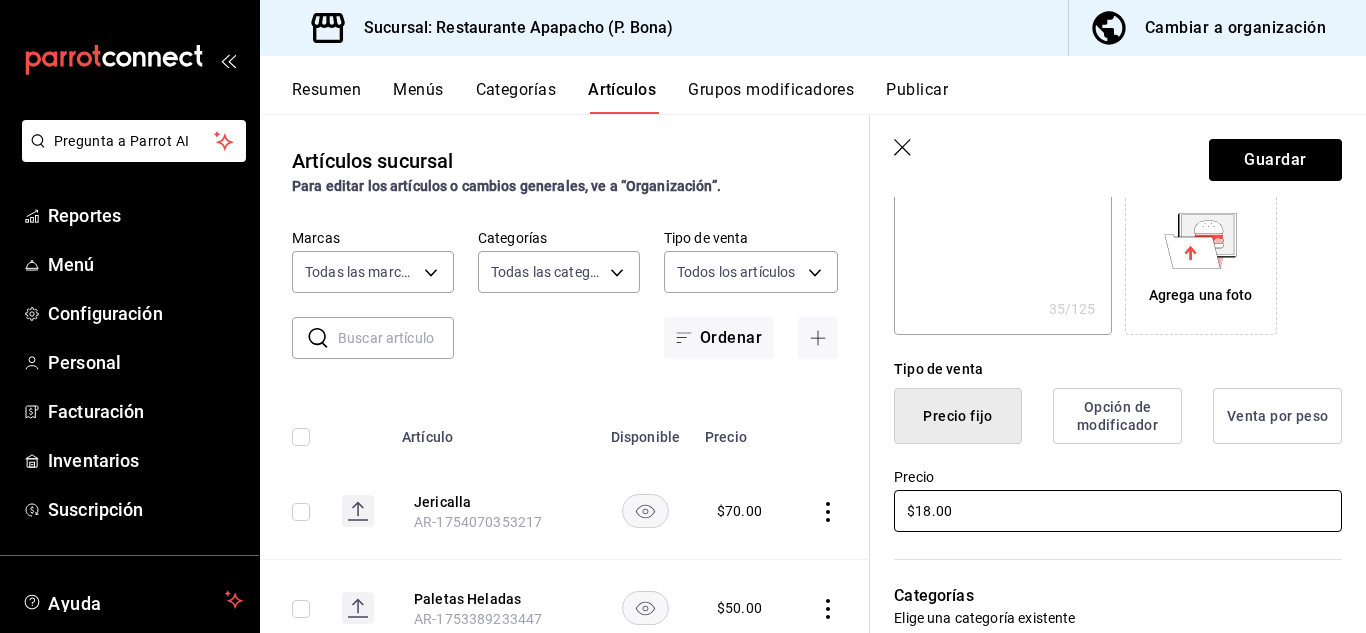 type on "x" 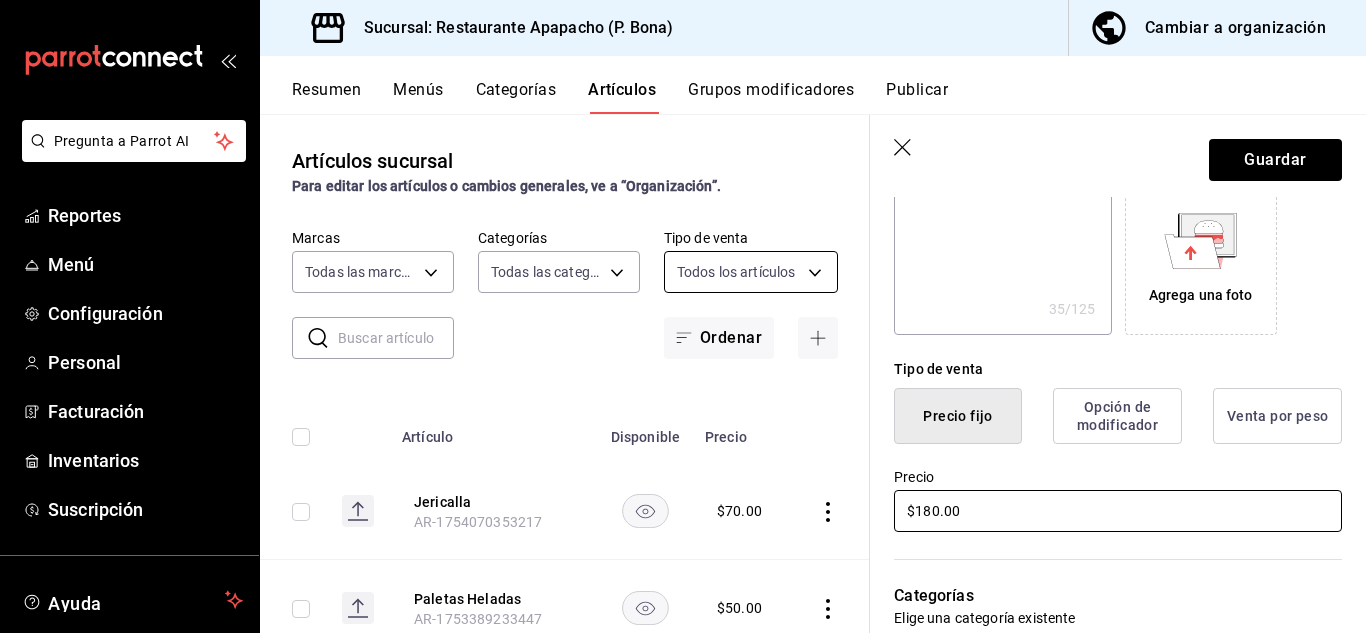 type on "$10.00" 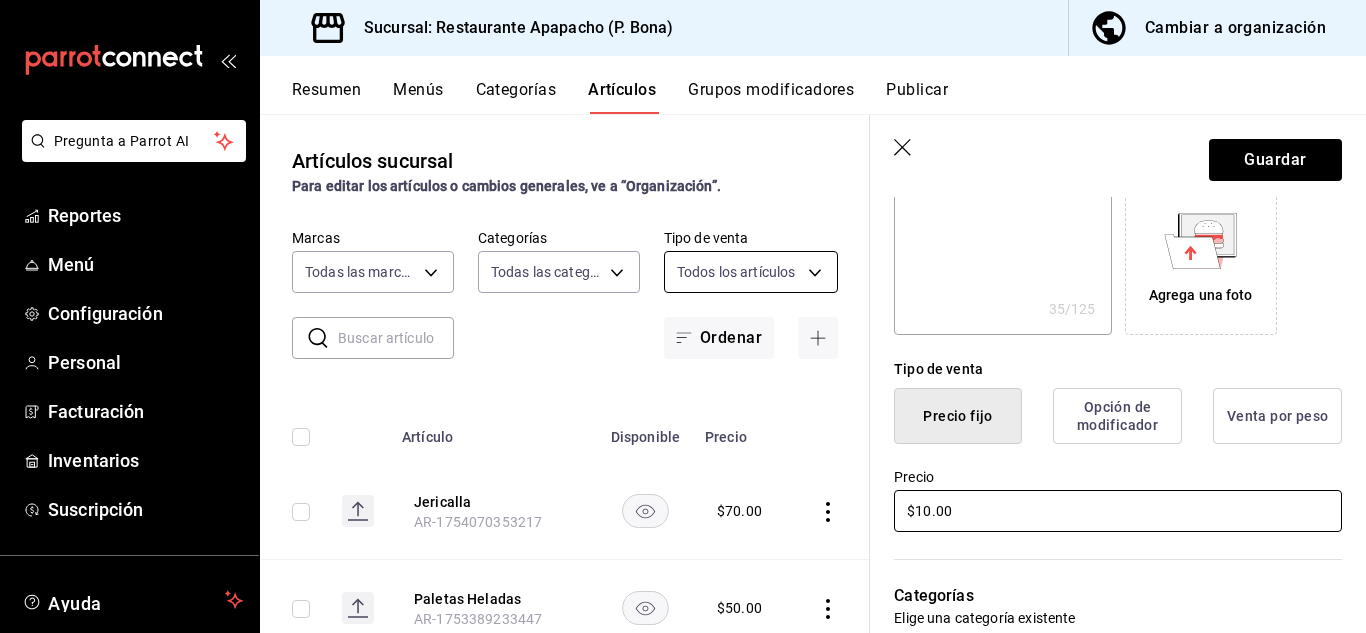 type on "x" 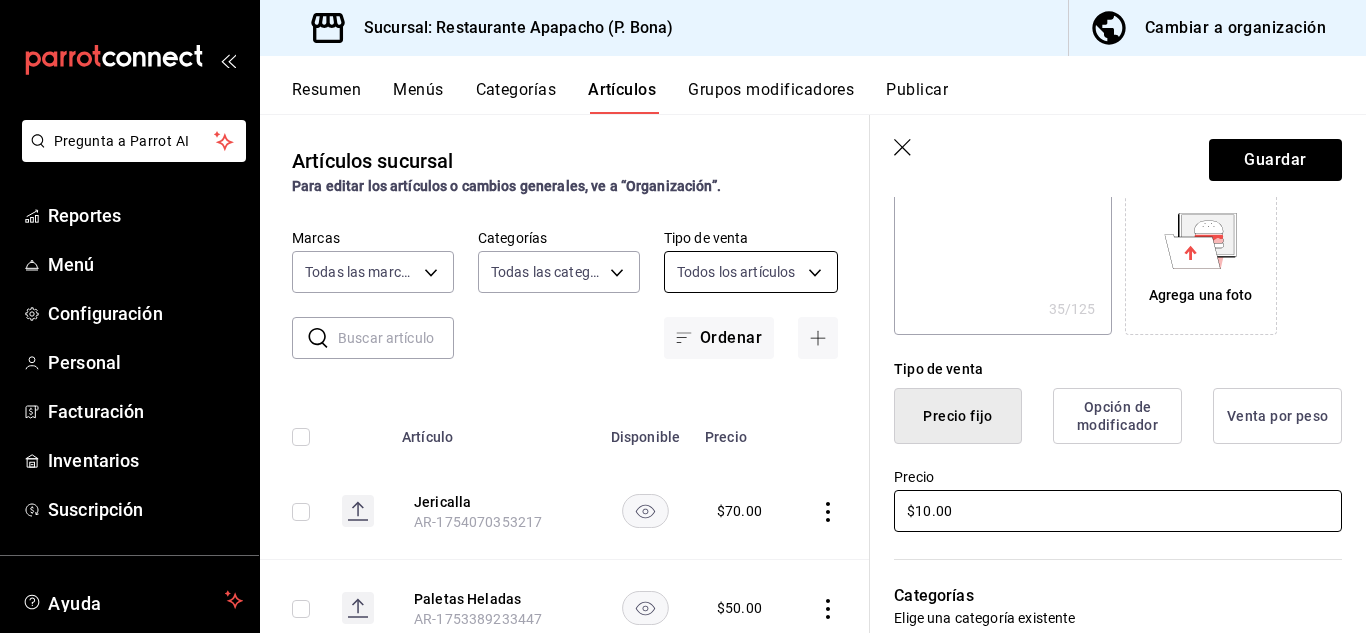 type on "$170.00" 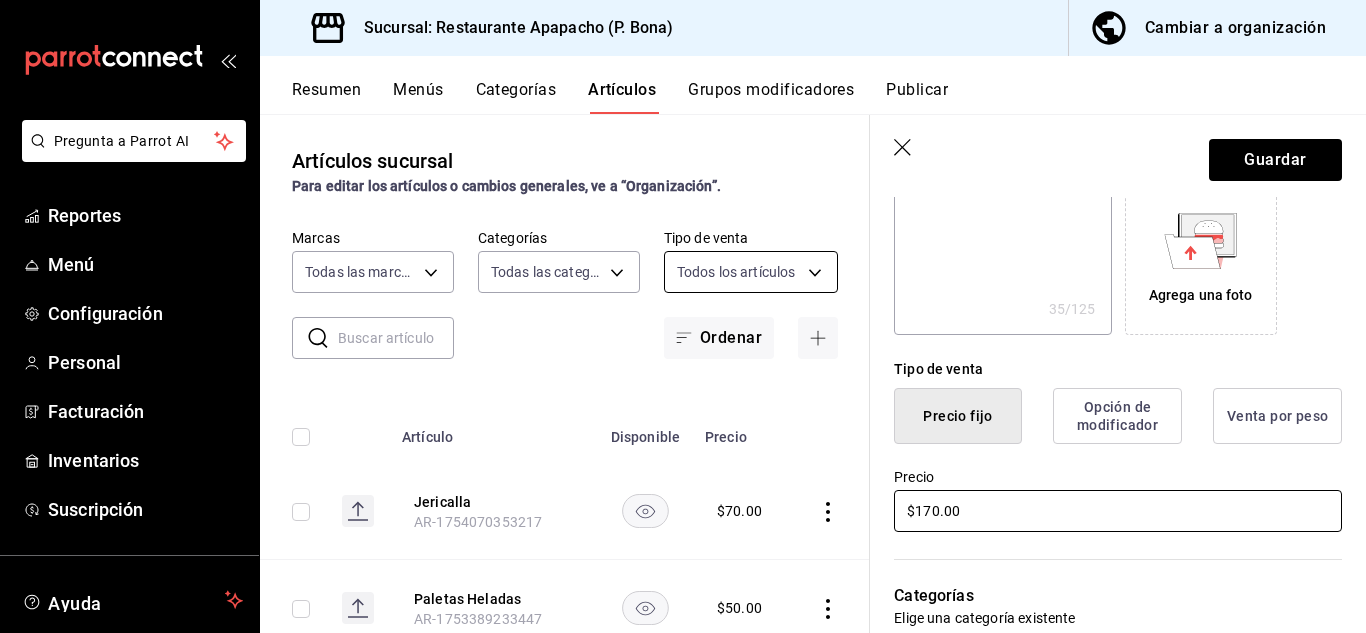 type on "x" 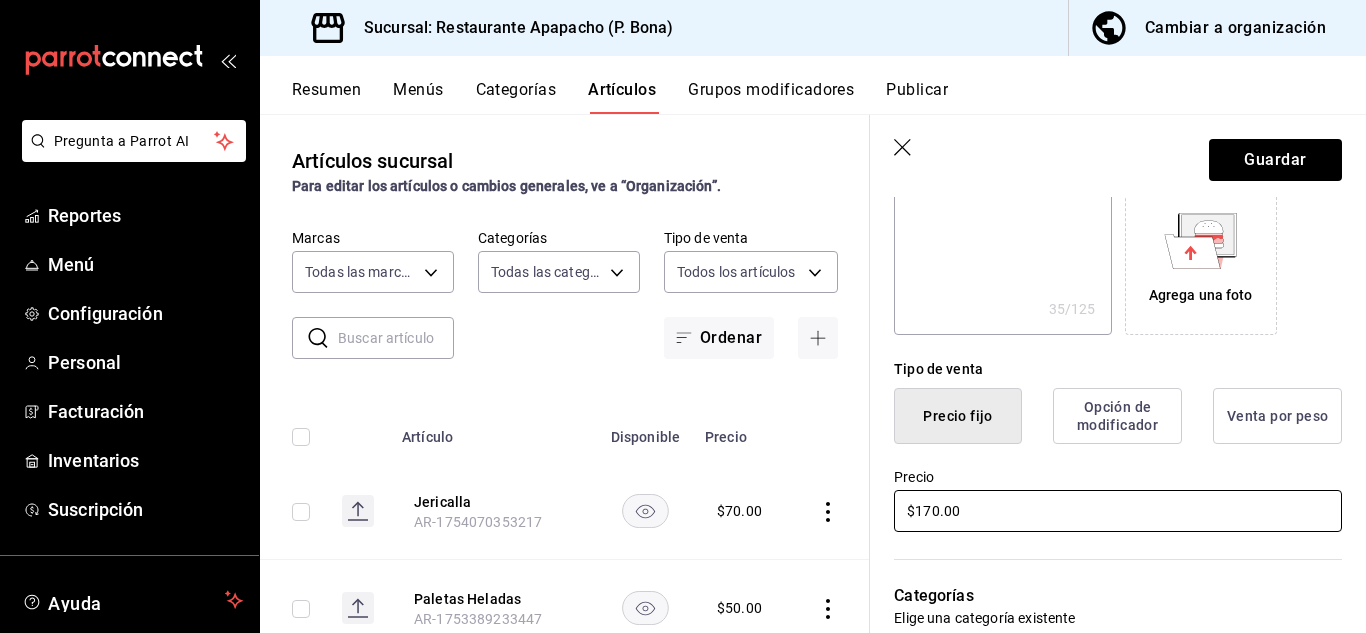 type on "$10.00" 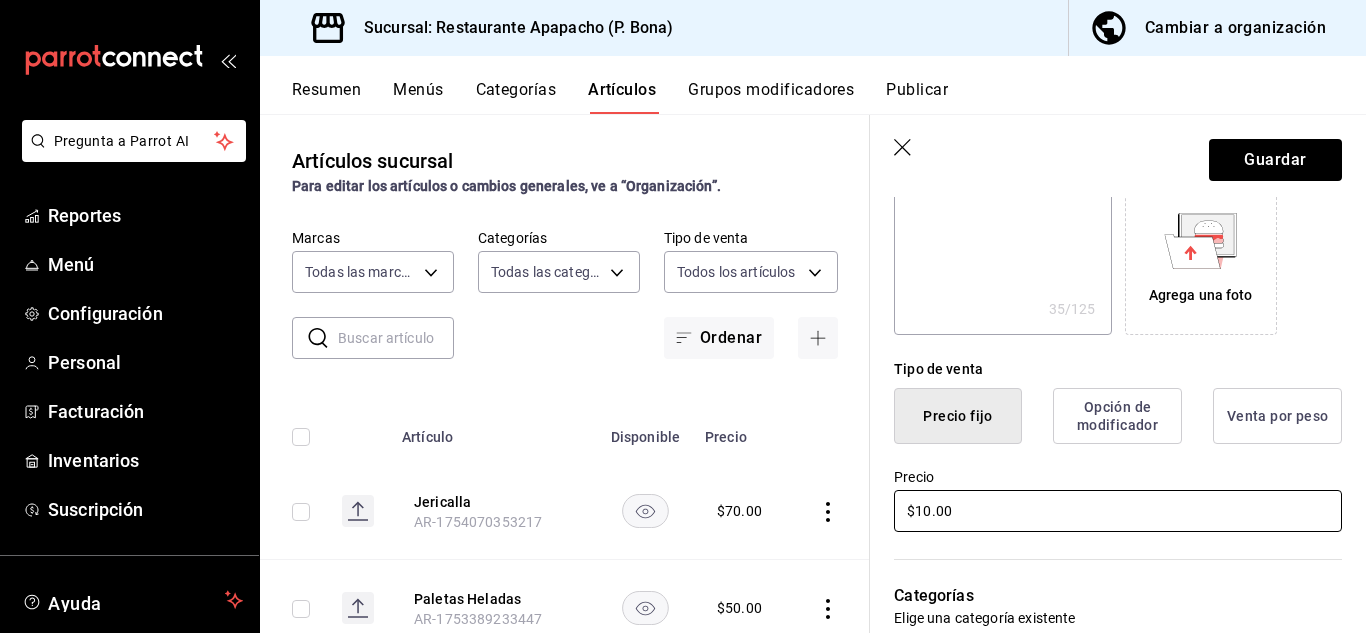 type on "x" 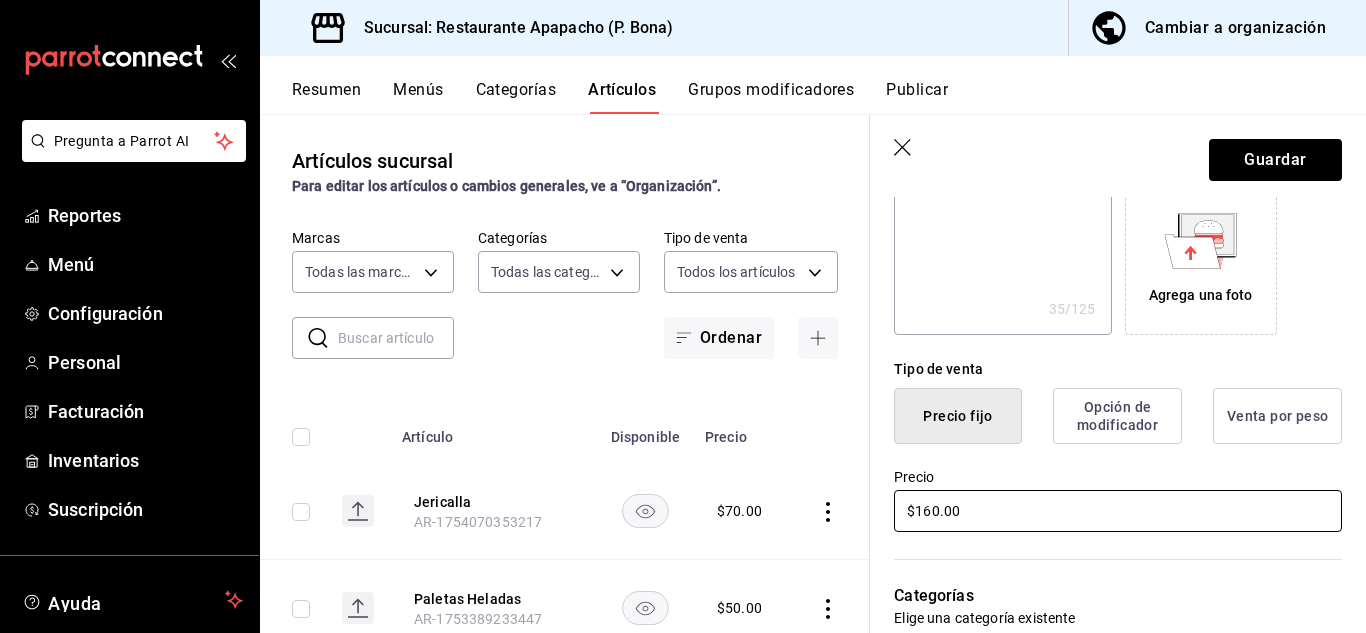 type on "x" 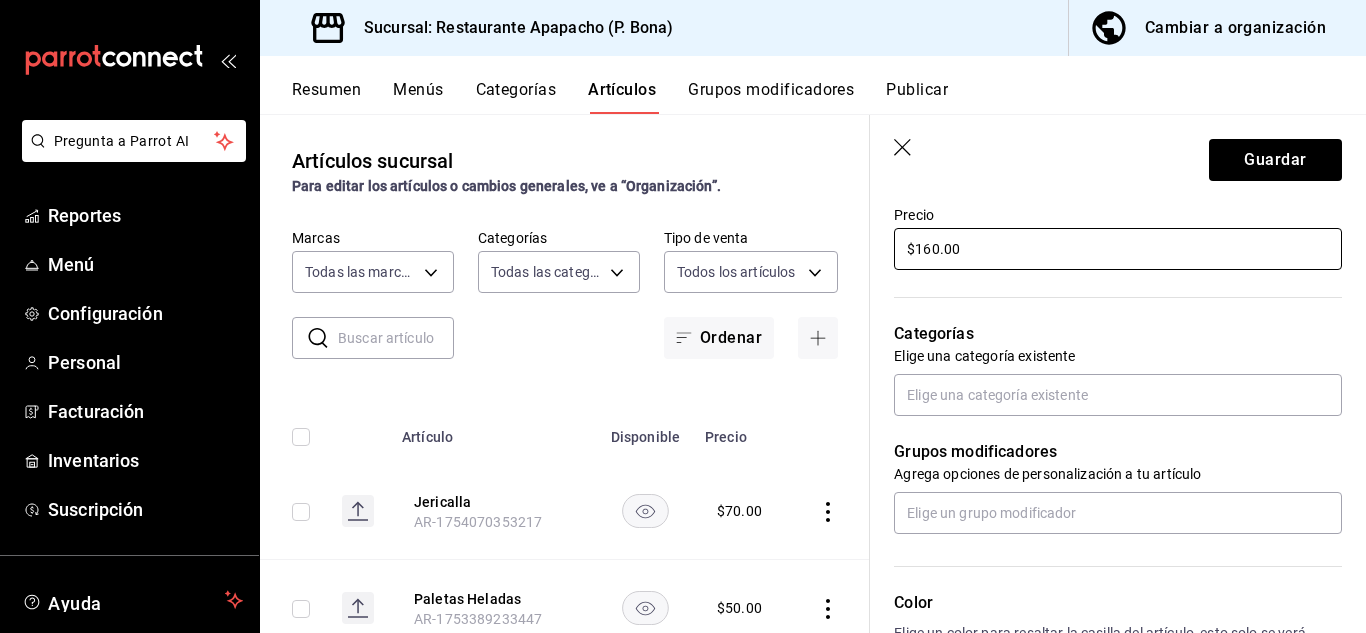 scroll, scrollTop: 466, scrollLeft: 0, axis: vertical 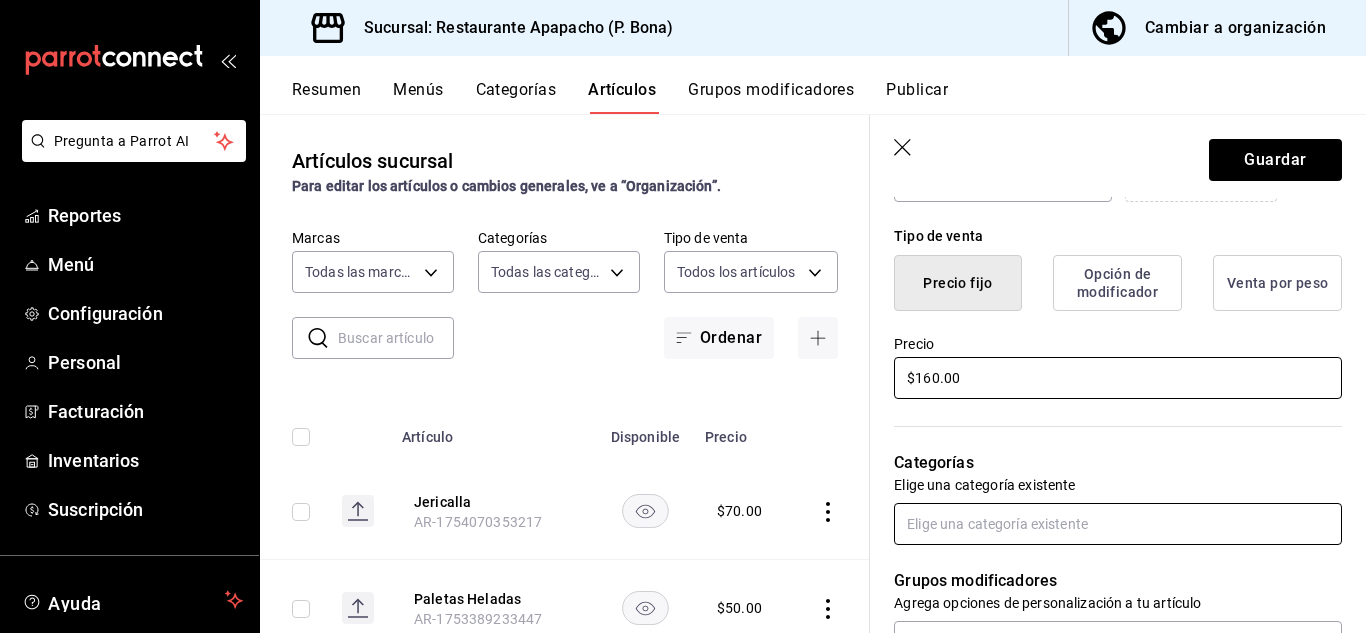 type on "$160.00" 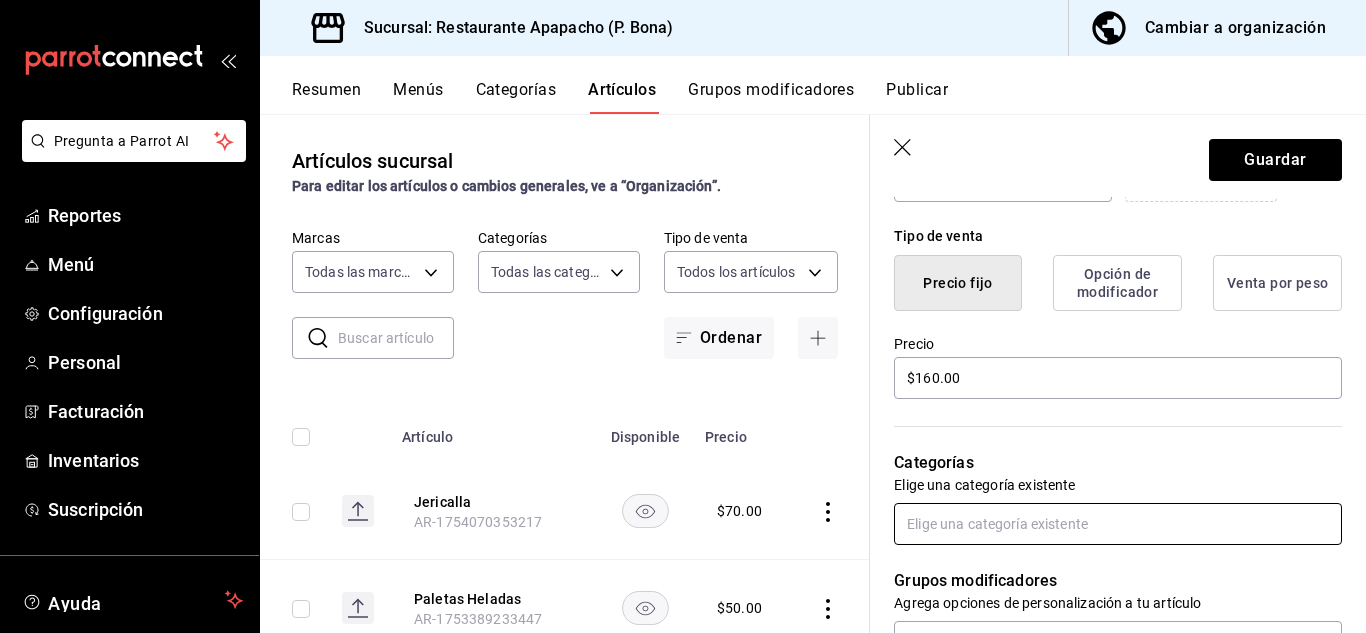 click at bounding box center (1118, 524) 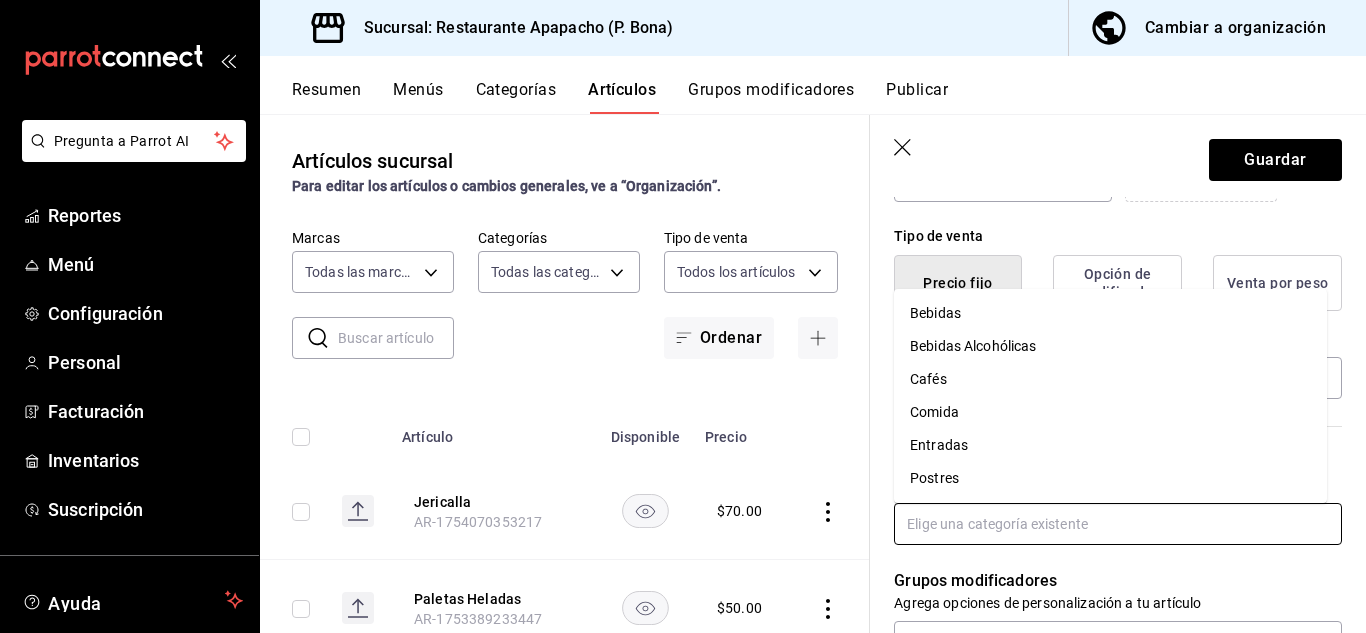 click on "Comida" at bounding box center (1110, 412) 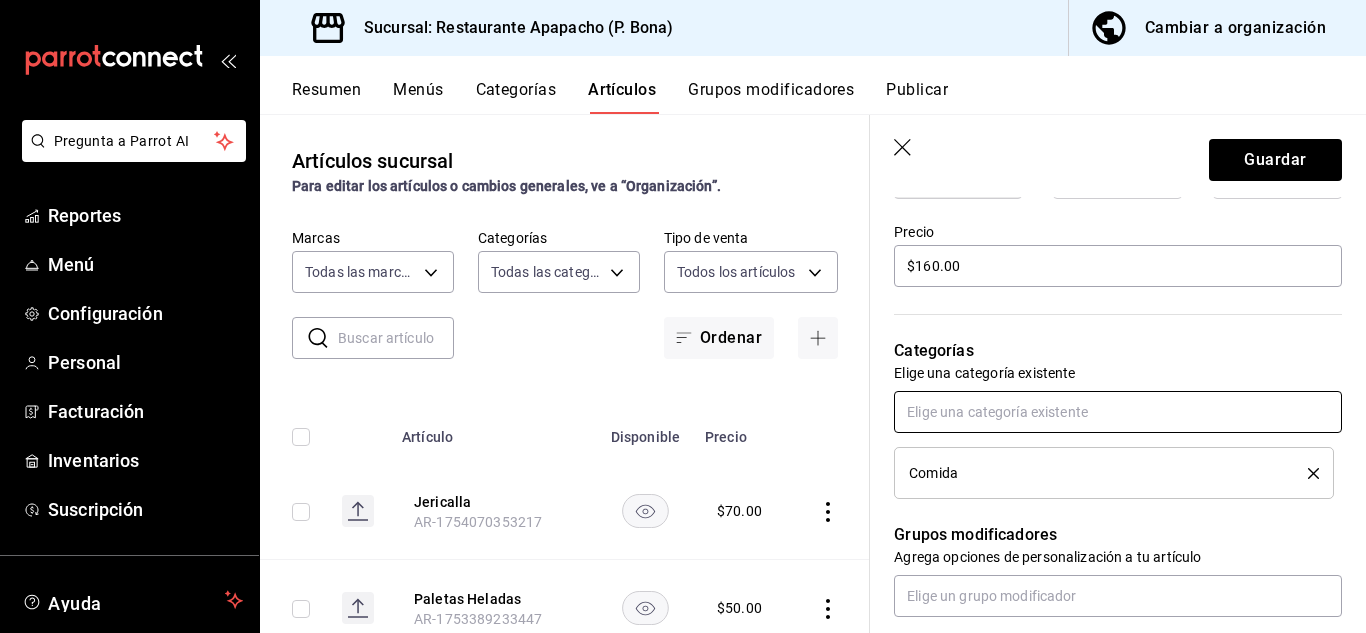 scroll, scrollTop: 633, scrollLeft: 0, axis: vertical 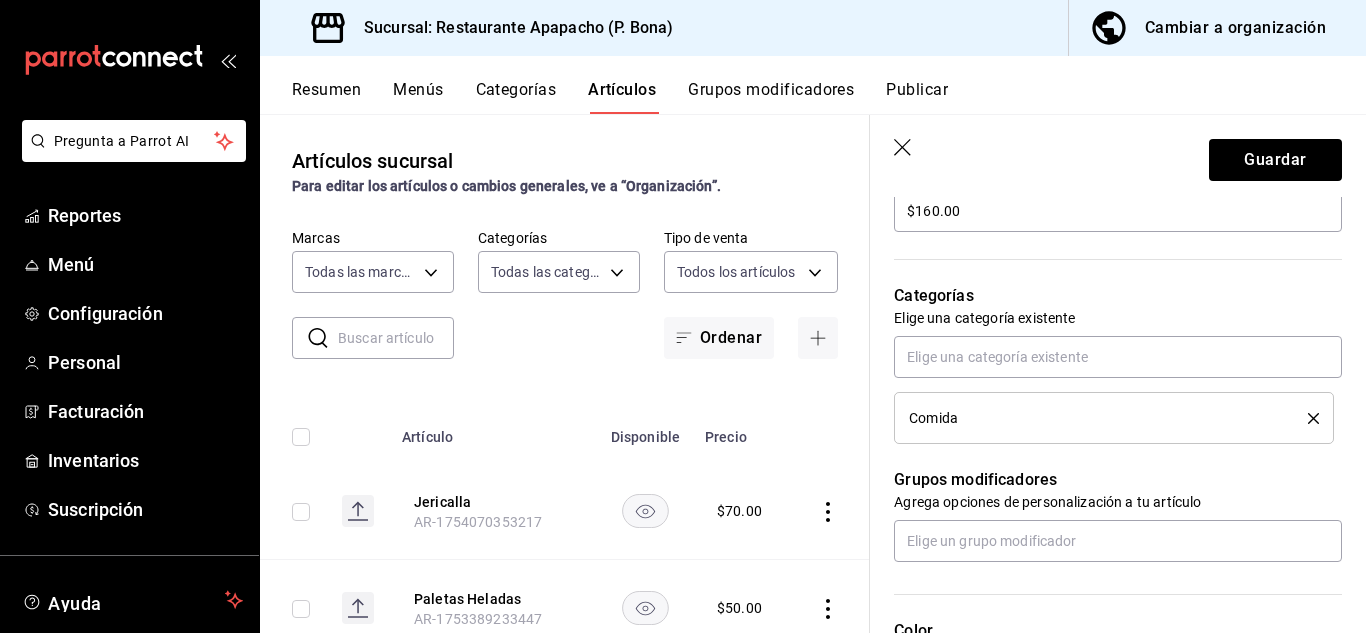 click on "Categorías" at bounding box center (1118, 296) 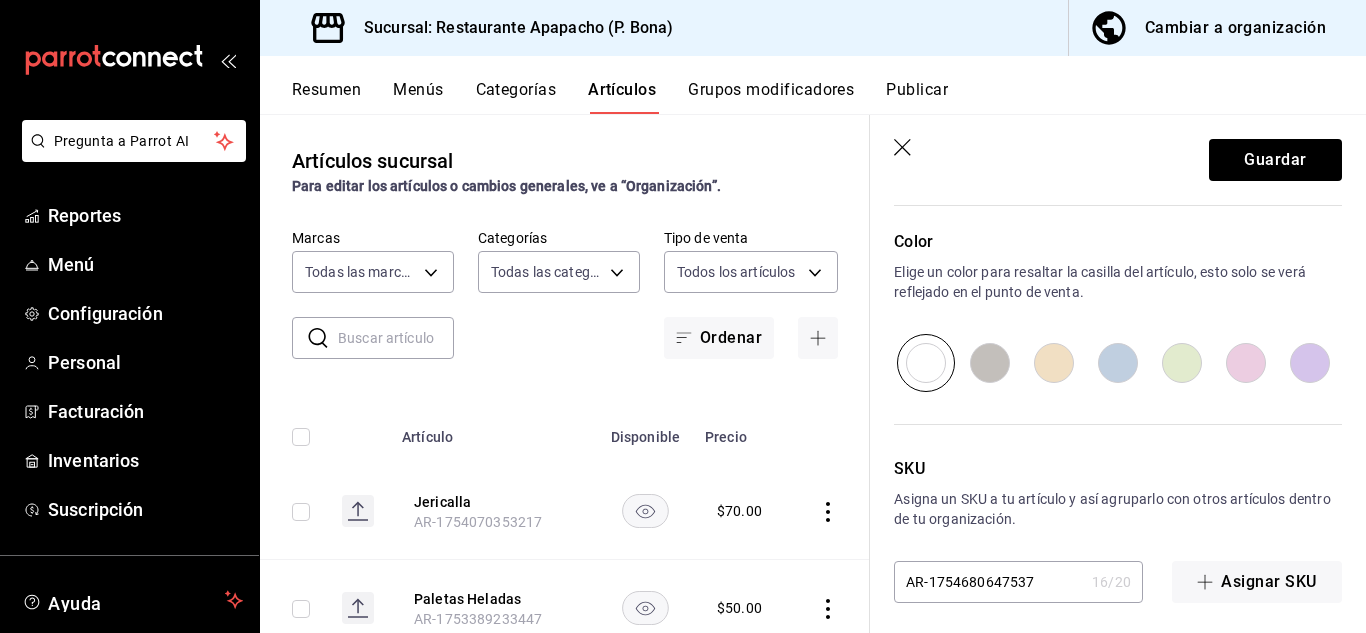 scroll, scrollTop: 1032, scrollLeft: 0, axis: vertical 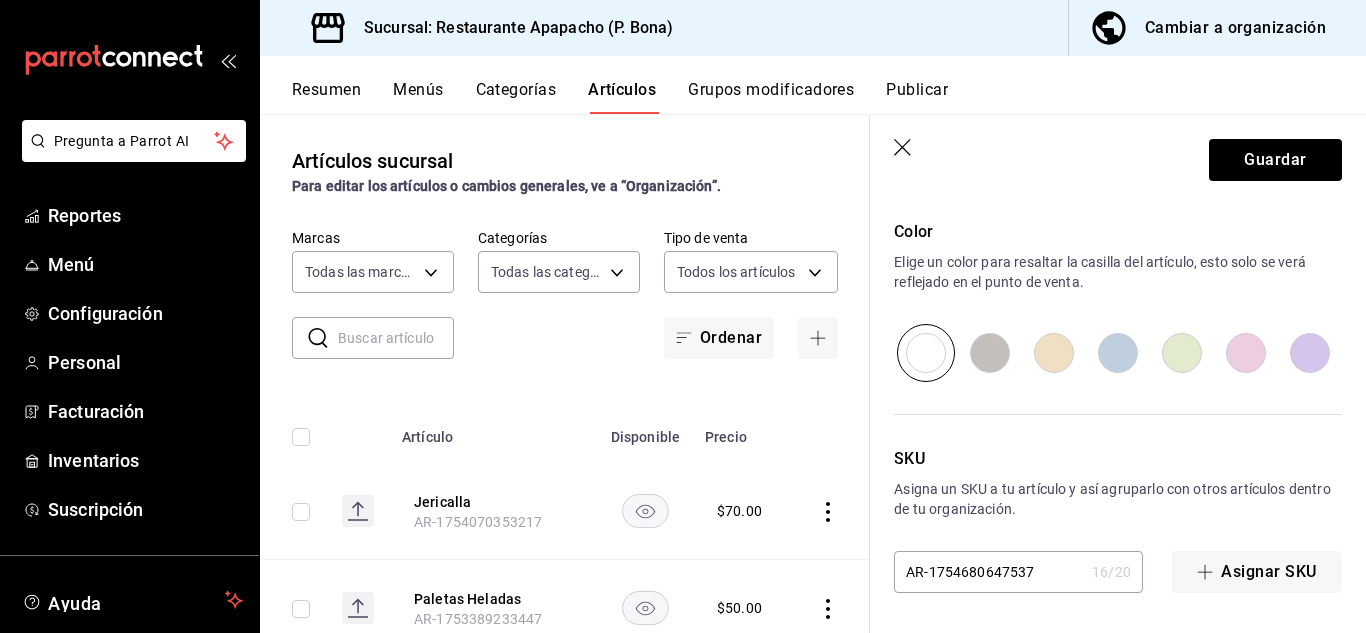 click at bounding box center (990, 353) 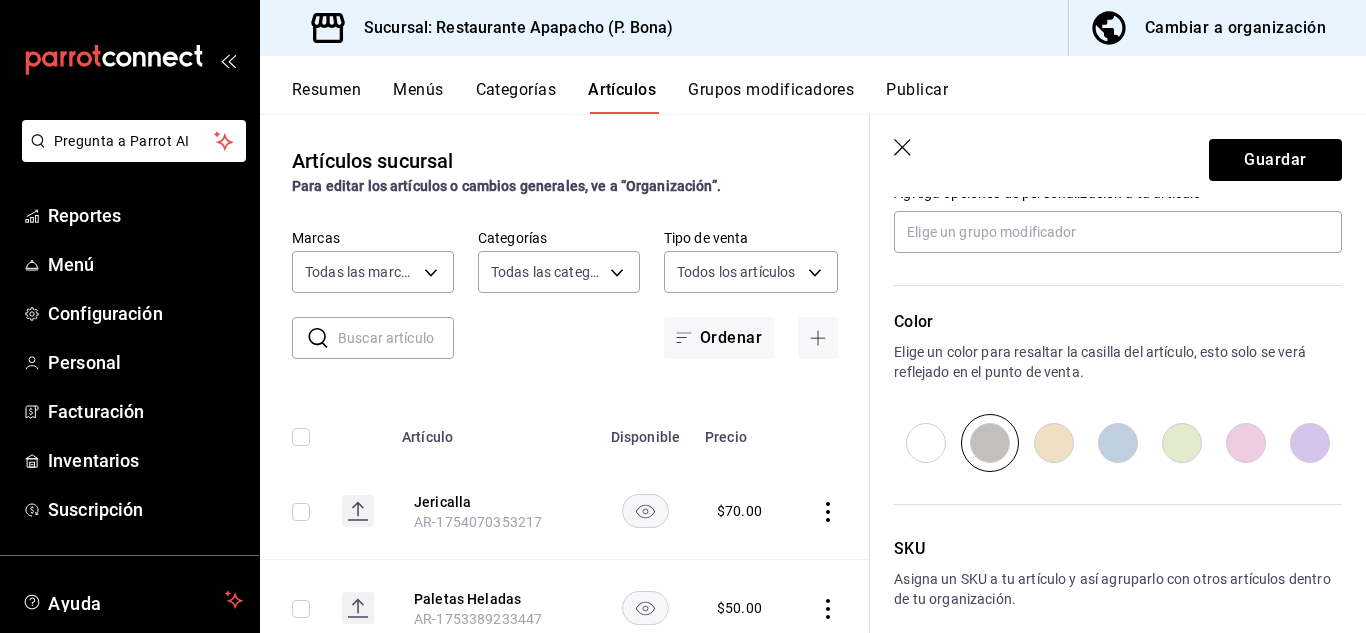 scroll, scrollTop: 1032, scrollLeft: 0, axis: vertical 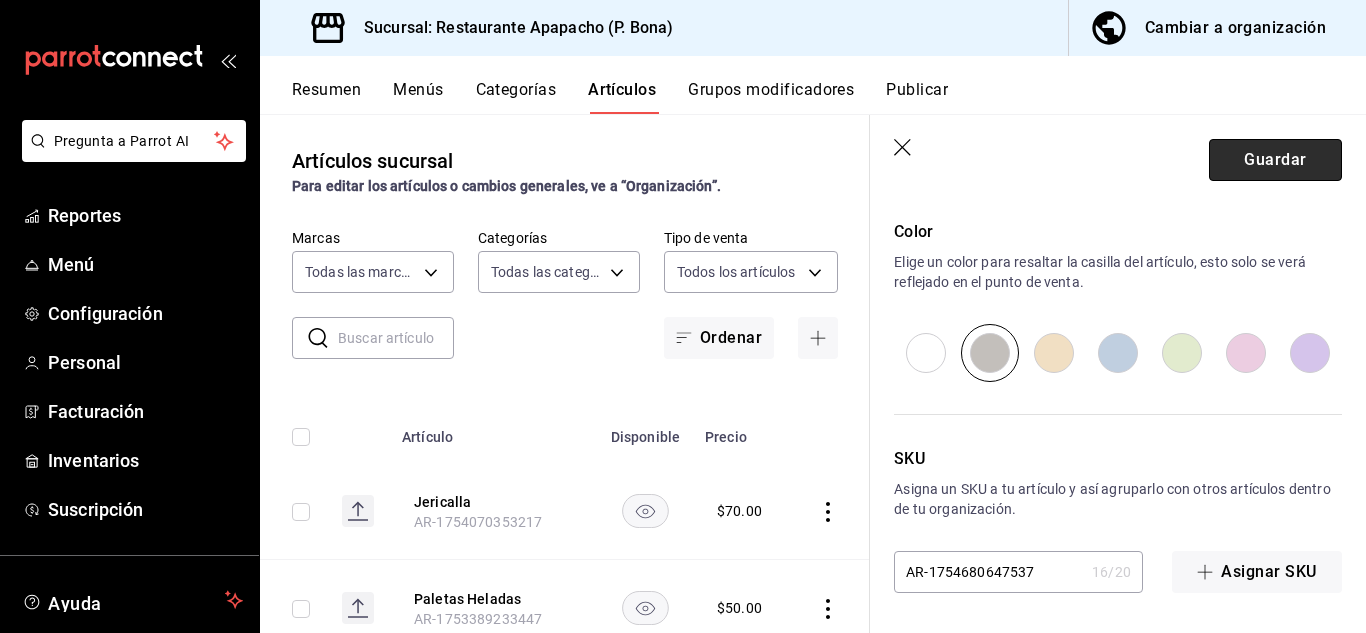 click on "Guardar" at bounding box center (1275, 160) 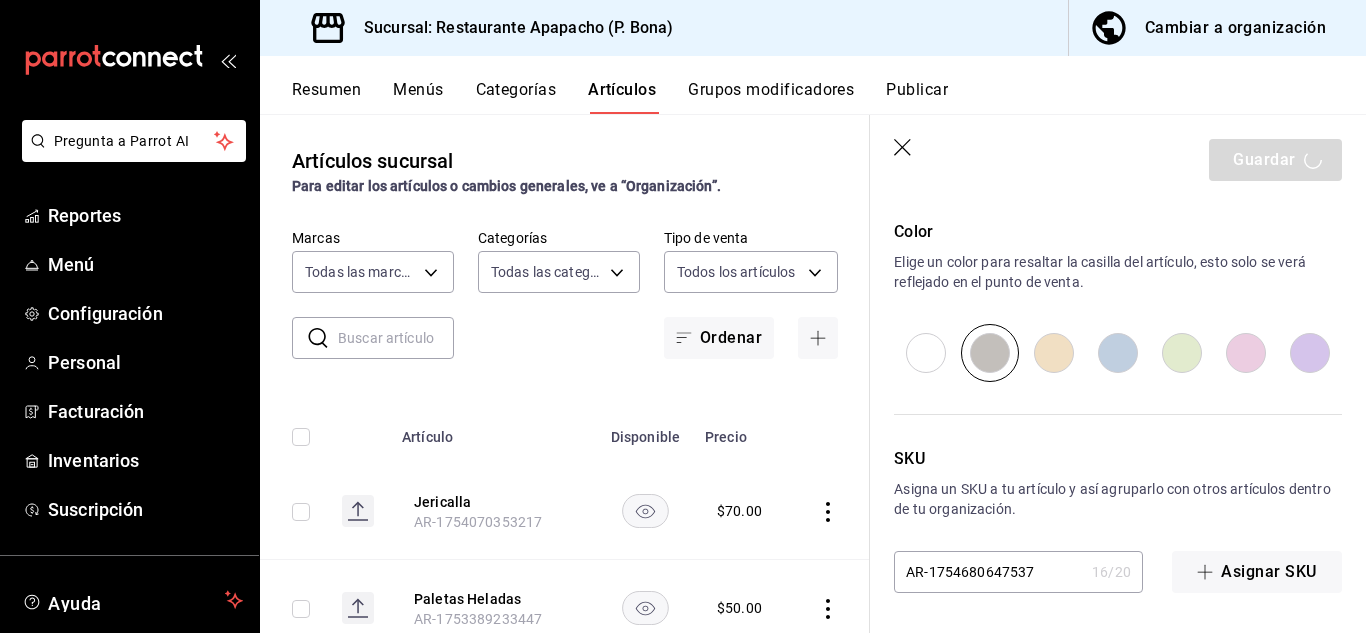 type on "x" 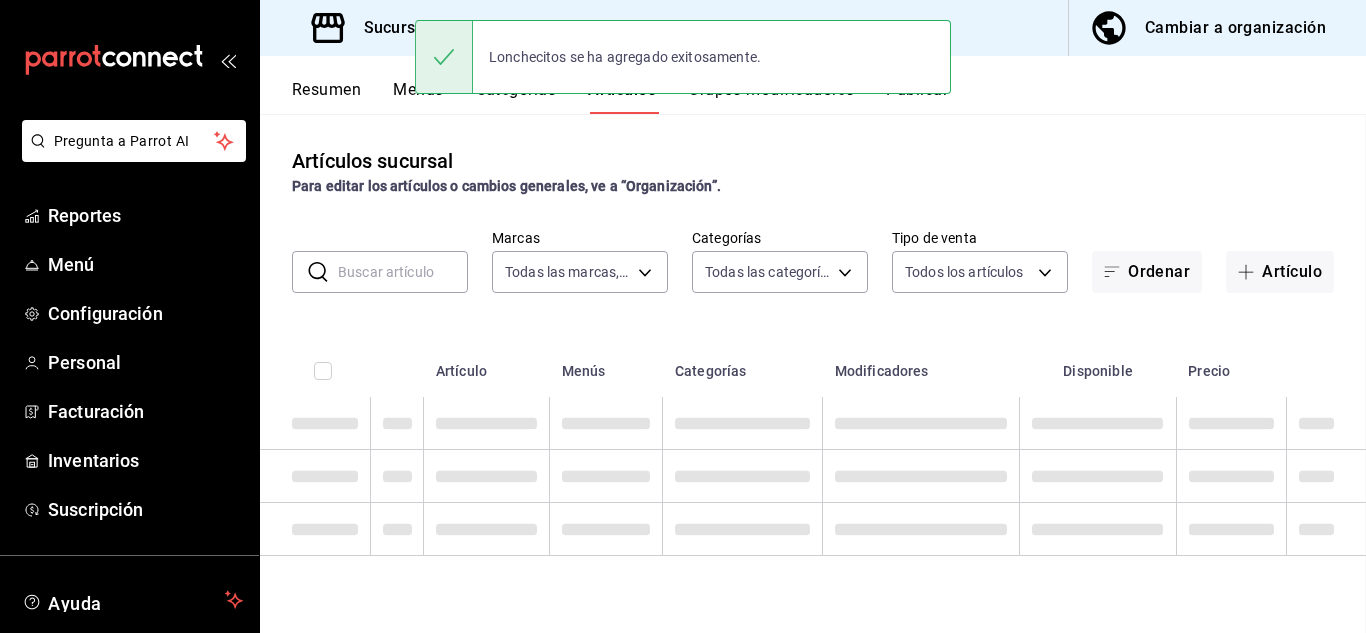 scroll, scrollTop: 0, scrollLeft: 0, axis: both 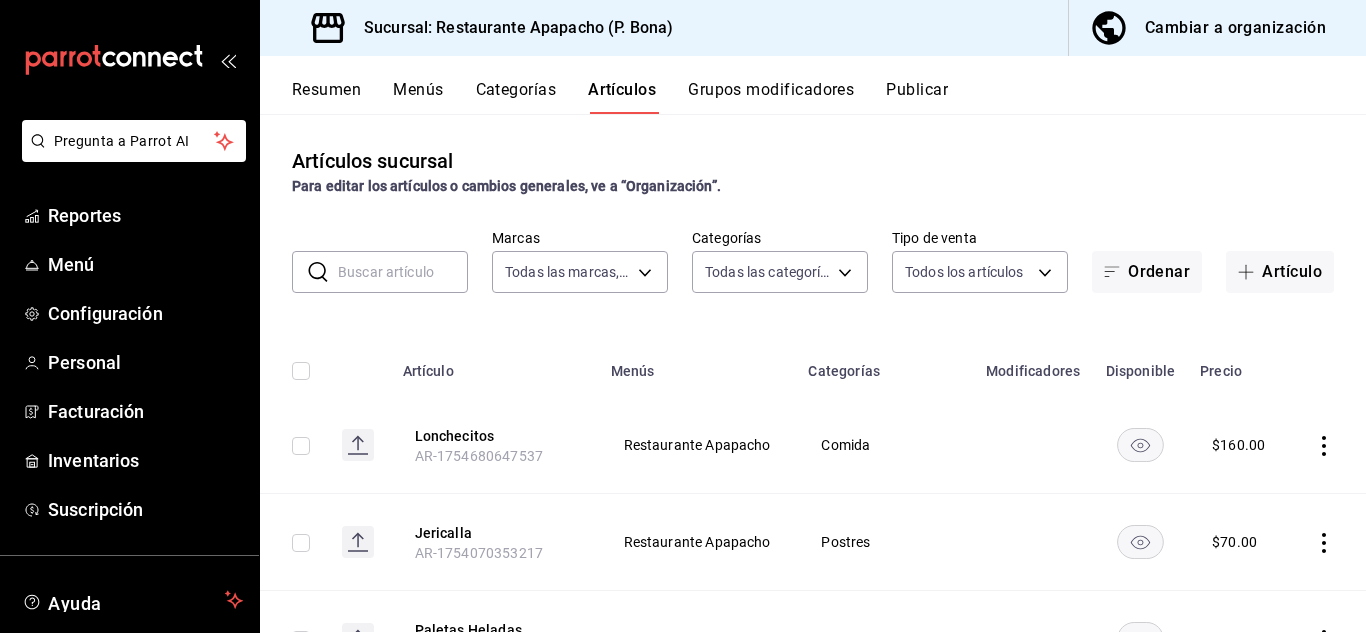 click on "Publicar" at bounding box center [917, 97] 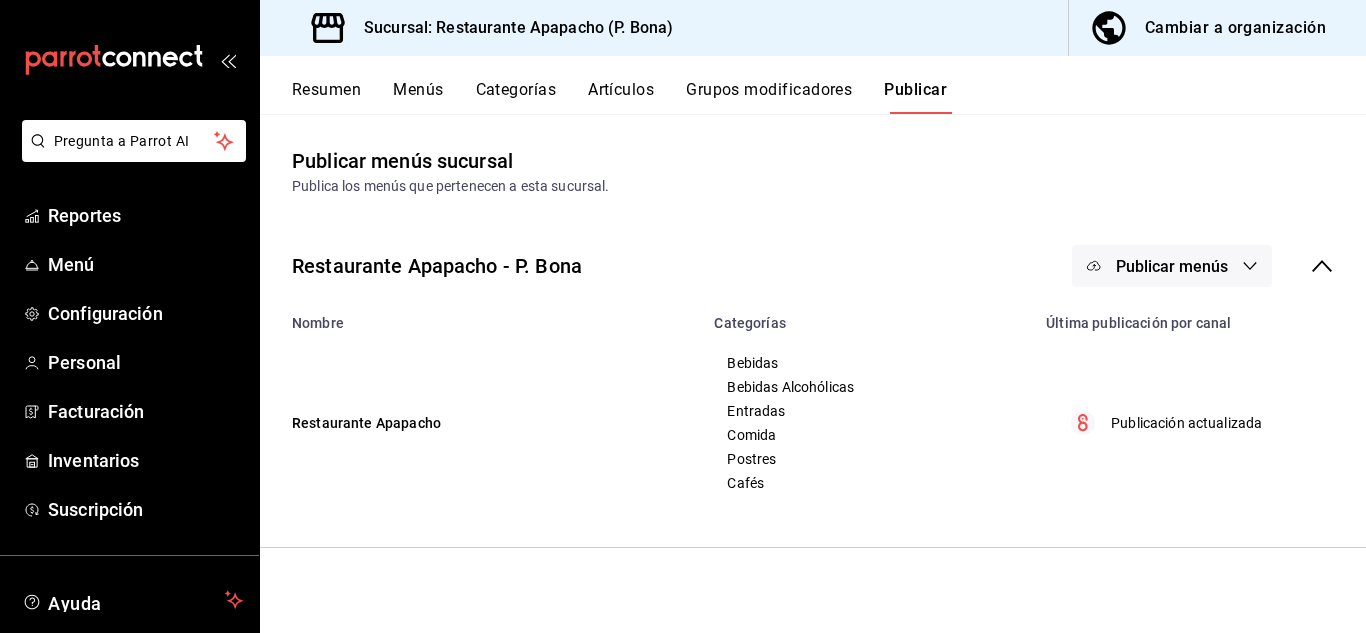 click on "Publicar menús" at bounding box center [1172, 266] 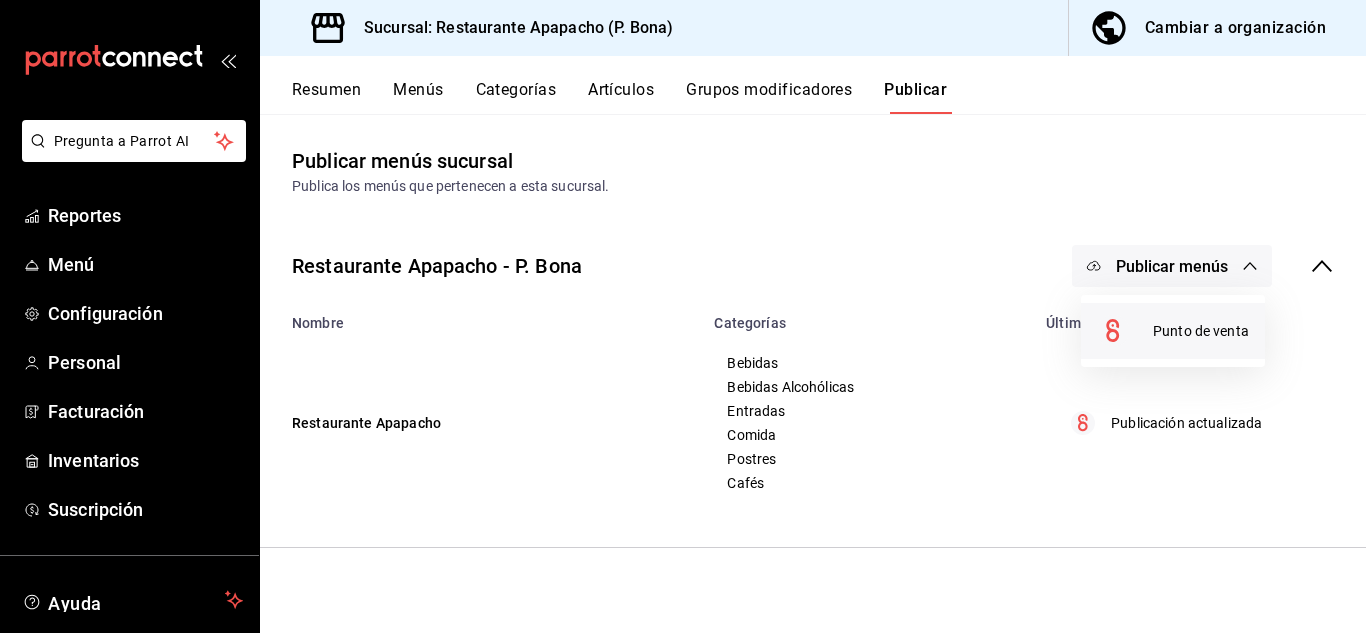 click on "Punto de venta" at bounding box center (1201, 331) 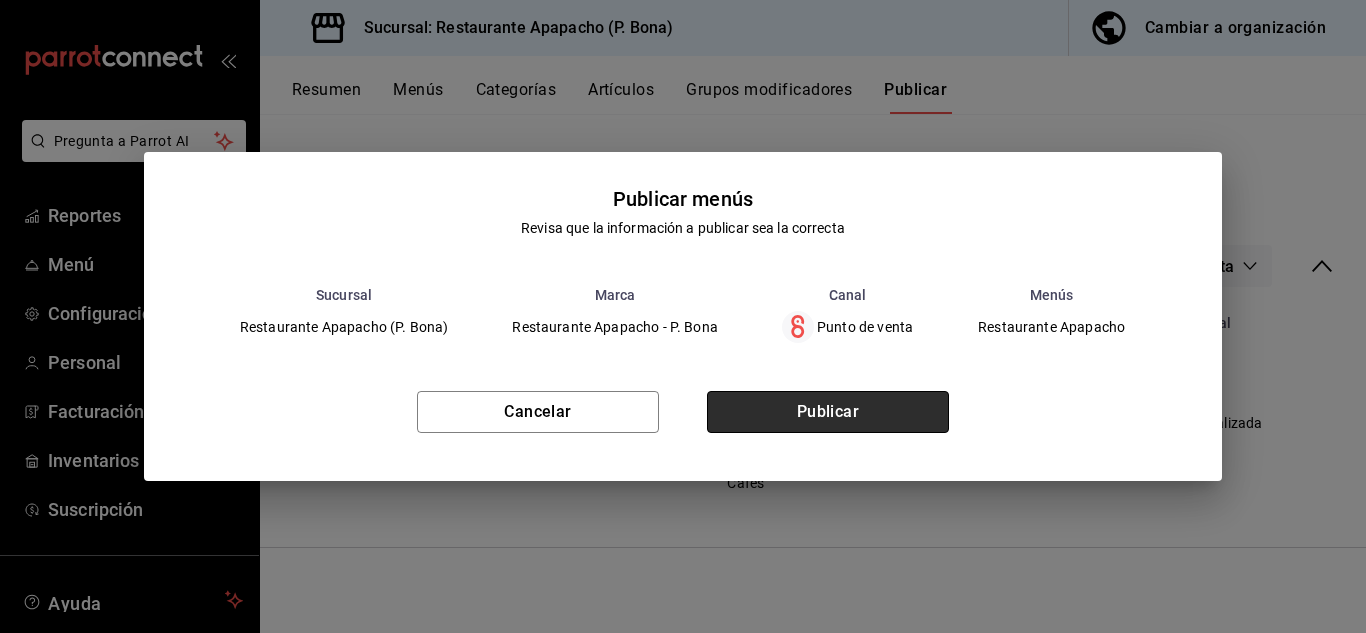 click on "Publicar" at bounding box center (828, 412) 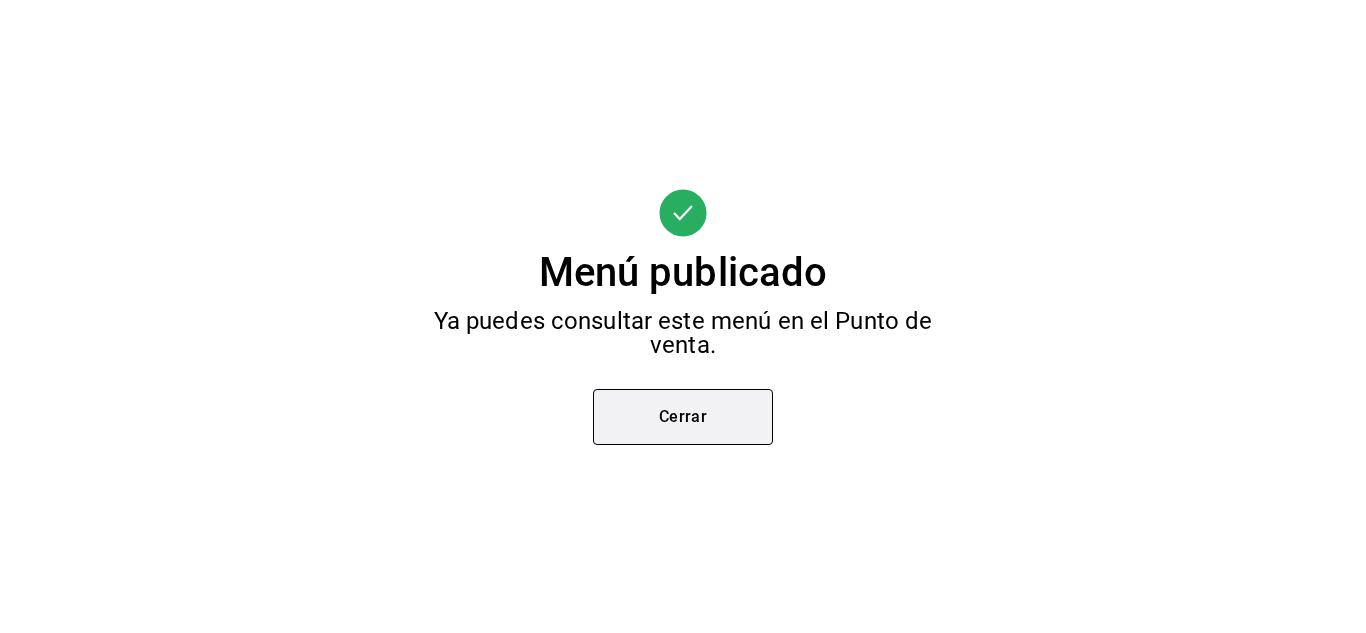 click on "Cerrar" at bounding box center [683, 417] 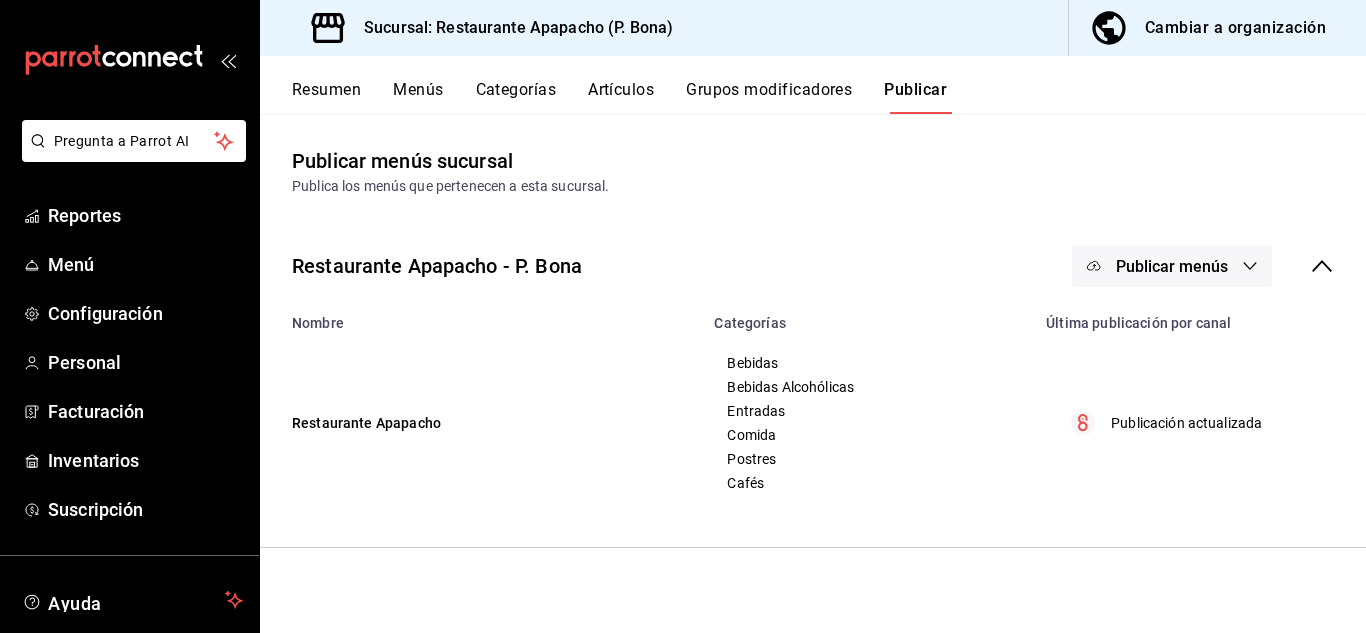 click on "Restaurante Apapacho - P. Bona Publicar menús Nombre Categorías Última publicación por canal Restaurante Apapacho Bebidas Bebidas Alcohólicas Entradas Comida Postres Cafés Publicación actualizada" at bounding box center [813, 380] 